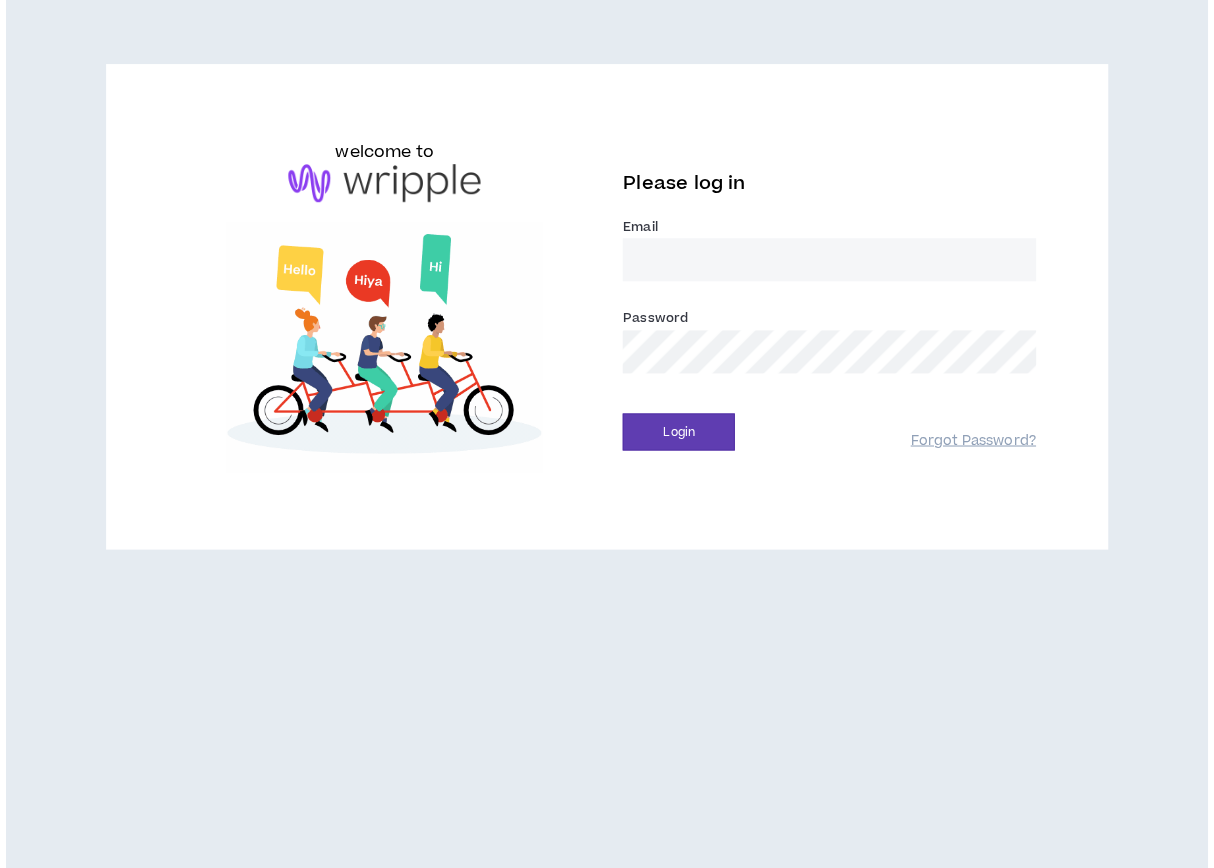 scroll, scrollTop: 0, scrollLeft: 0, axis: both 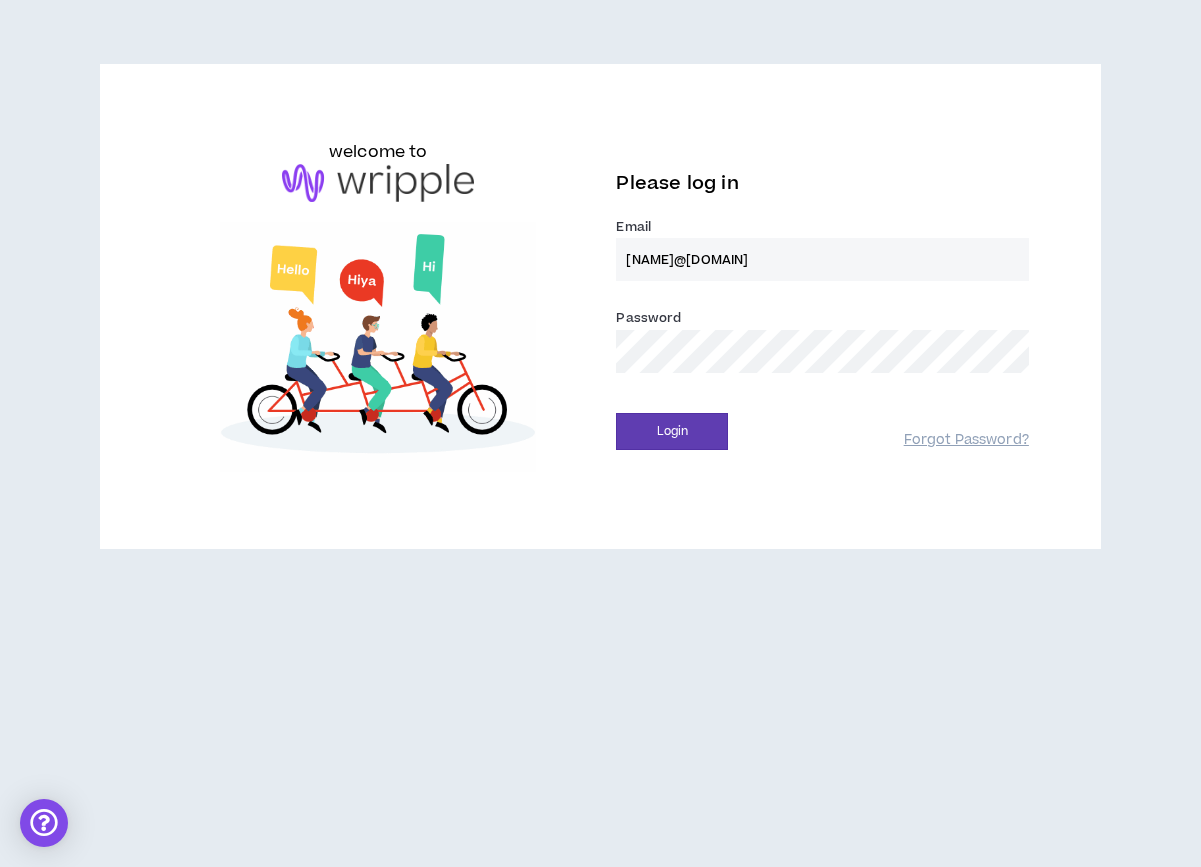 click on "Login" at bounding box center [672, 431] 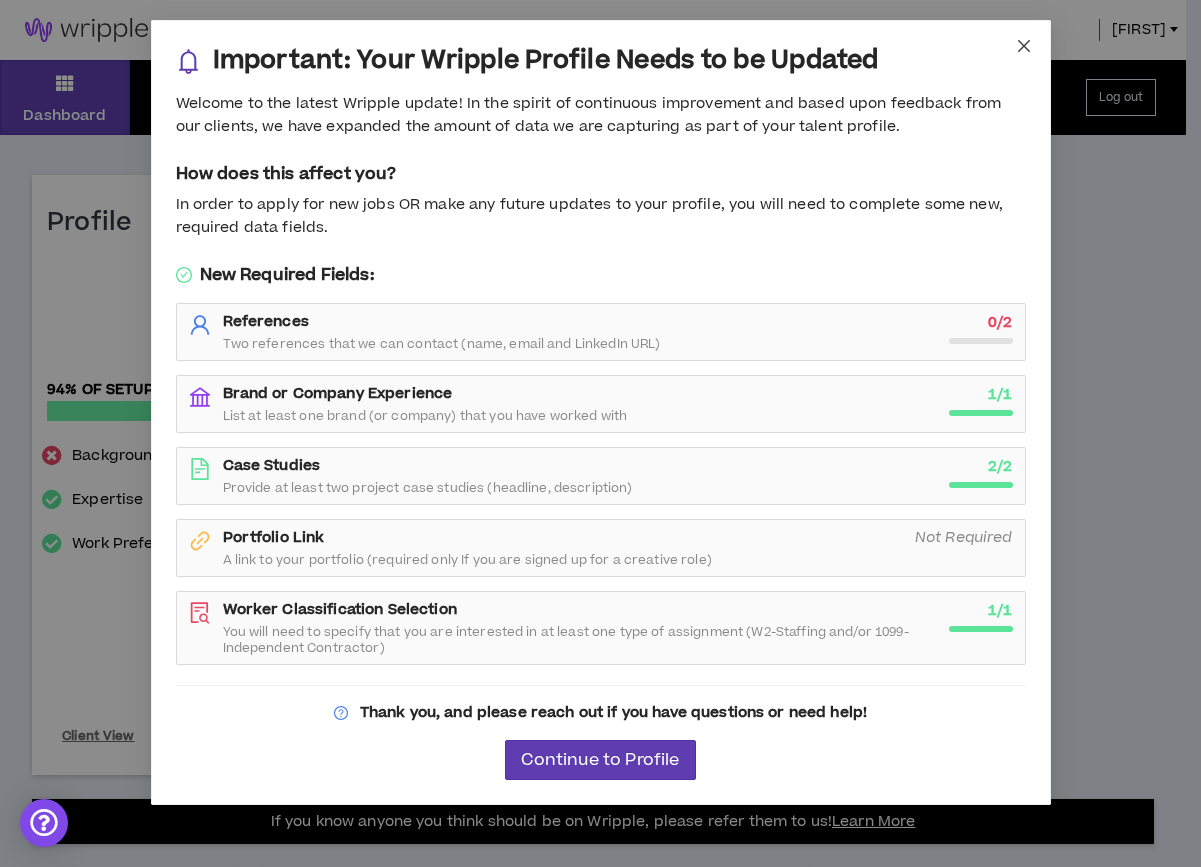 click at bounding box center (1023, 46) 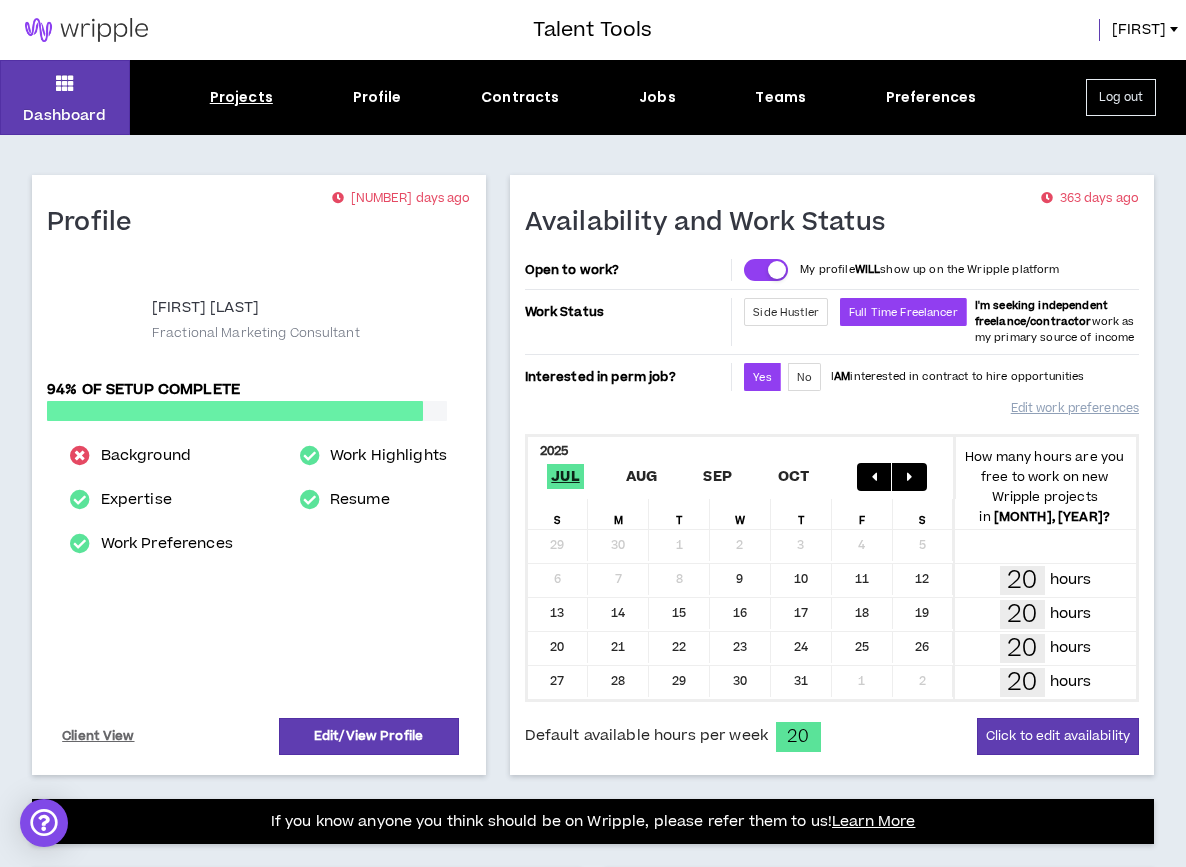 click on "Projects" at bounding box center [241, 97] 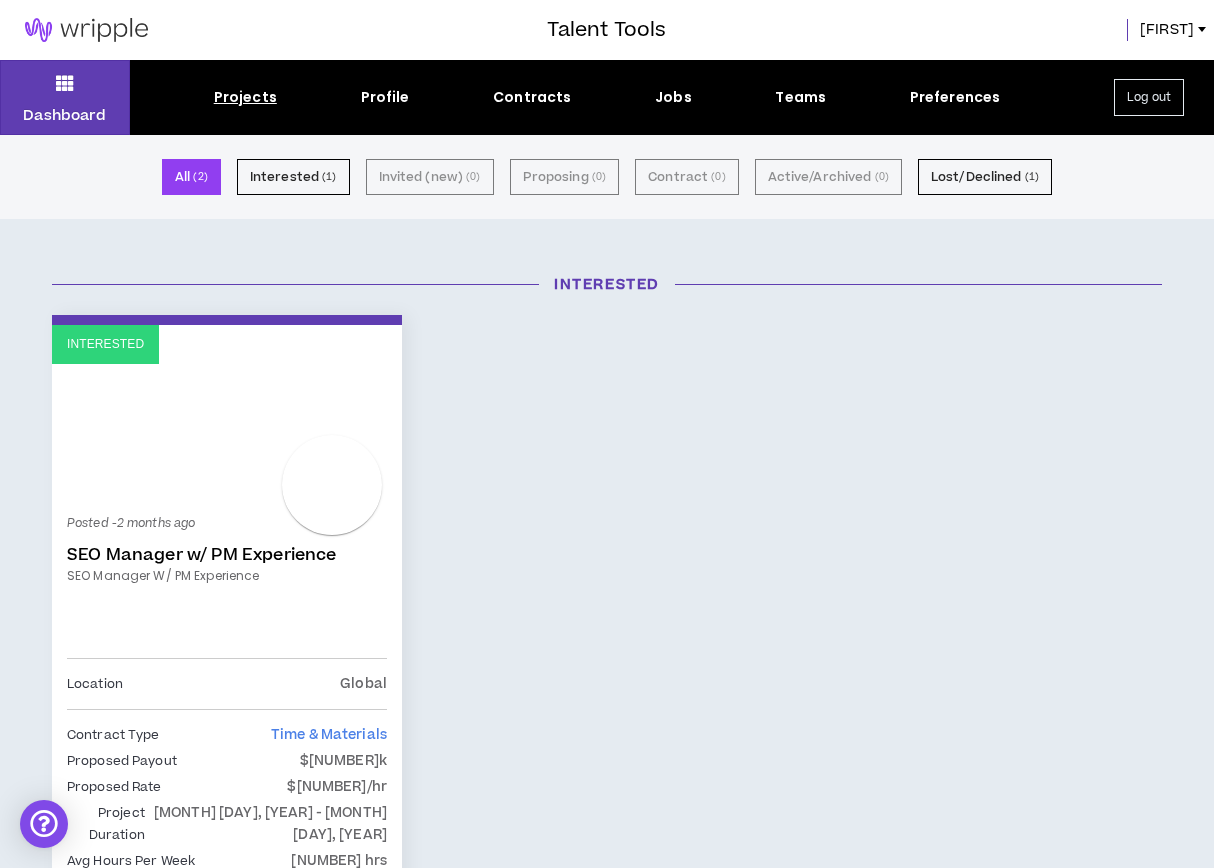 click on "Projects" at bounding box center (245, 97) 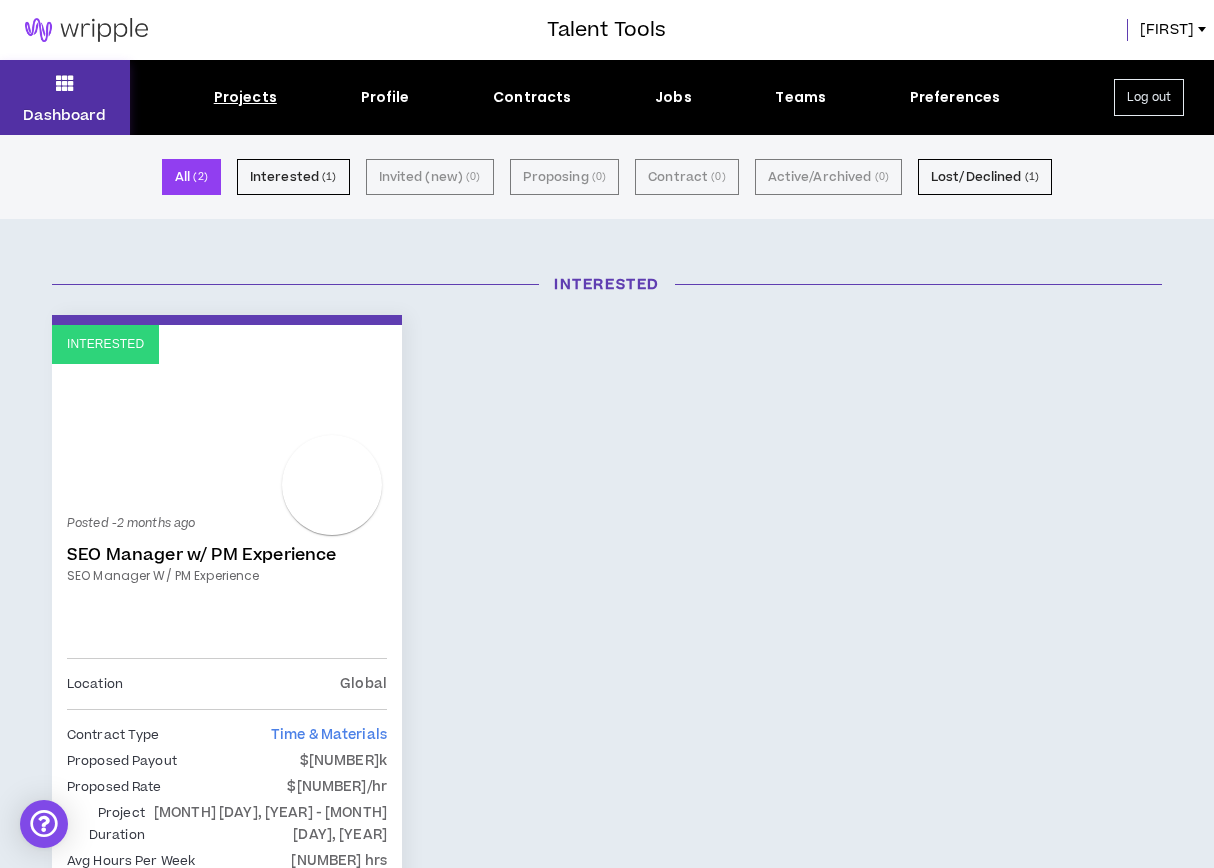 click on "Dashboard" at bounding box center (65, 97) 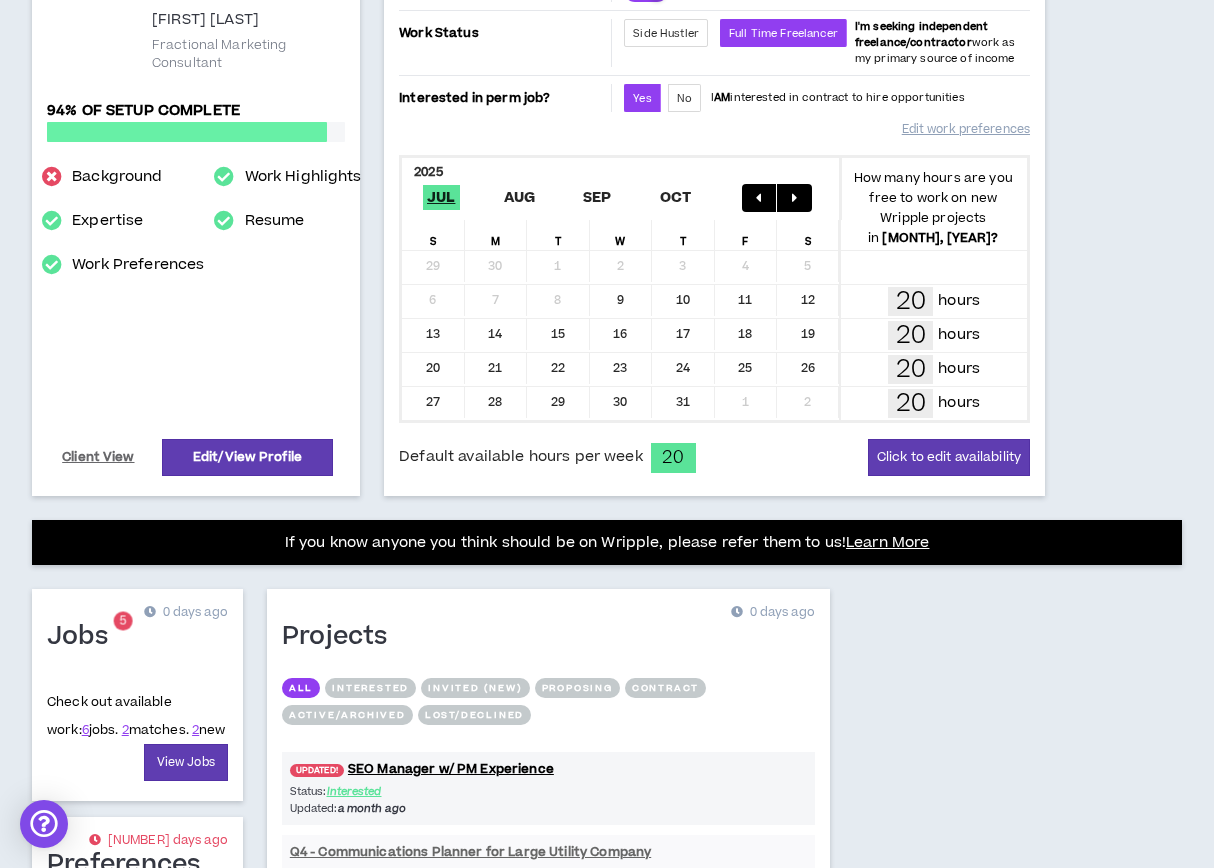 scroll, scrollTop: 485, scrollLeft: 0, axis: vertical 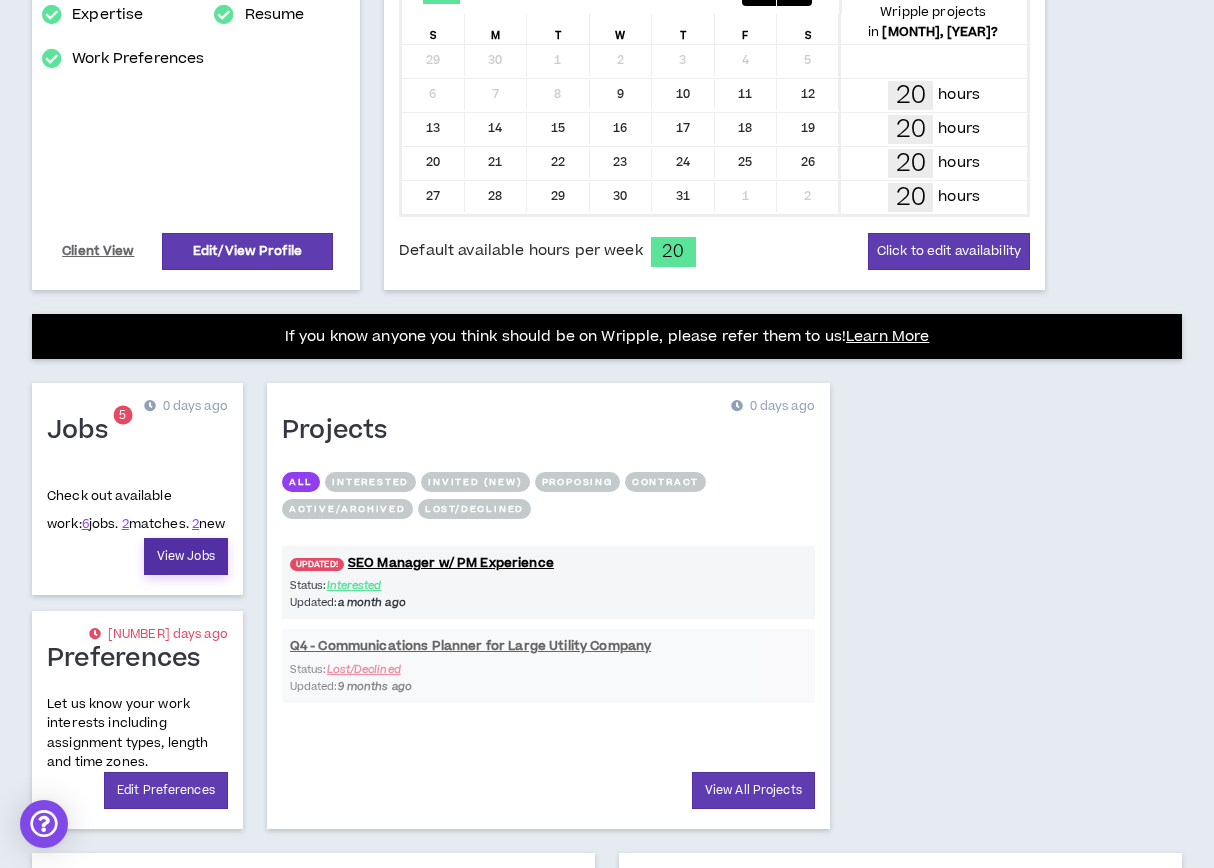 click on "View Jobs" at bounding box center [186, 556] 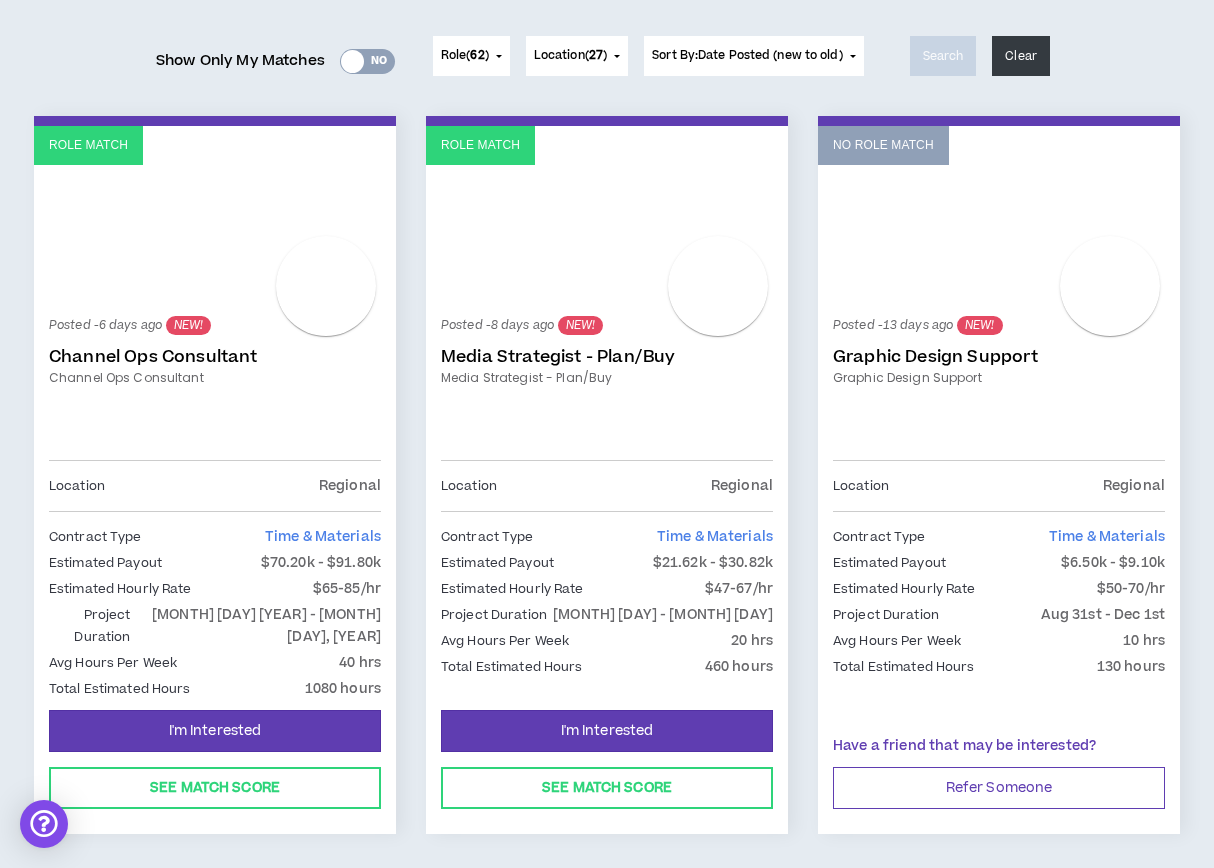 scroll, scrollTop: 264, scrollLeft: 0, axis: vertical 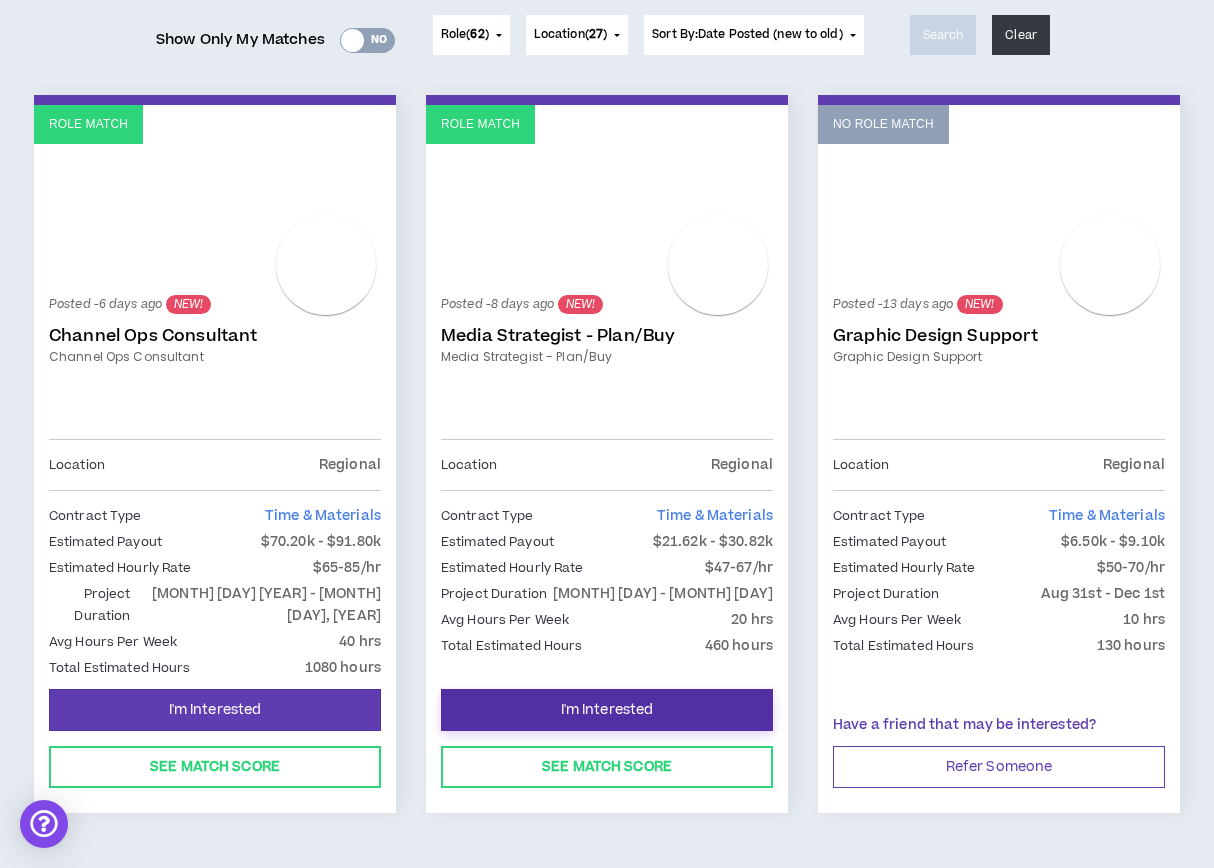 click on "I'm Interested" at bounding box center (215, 710) 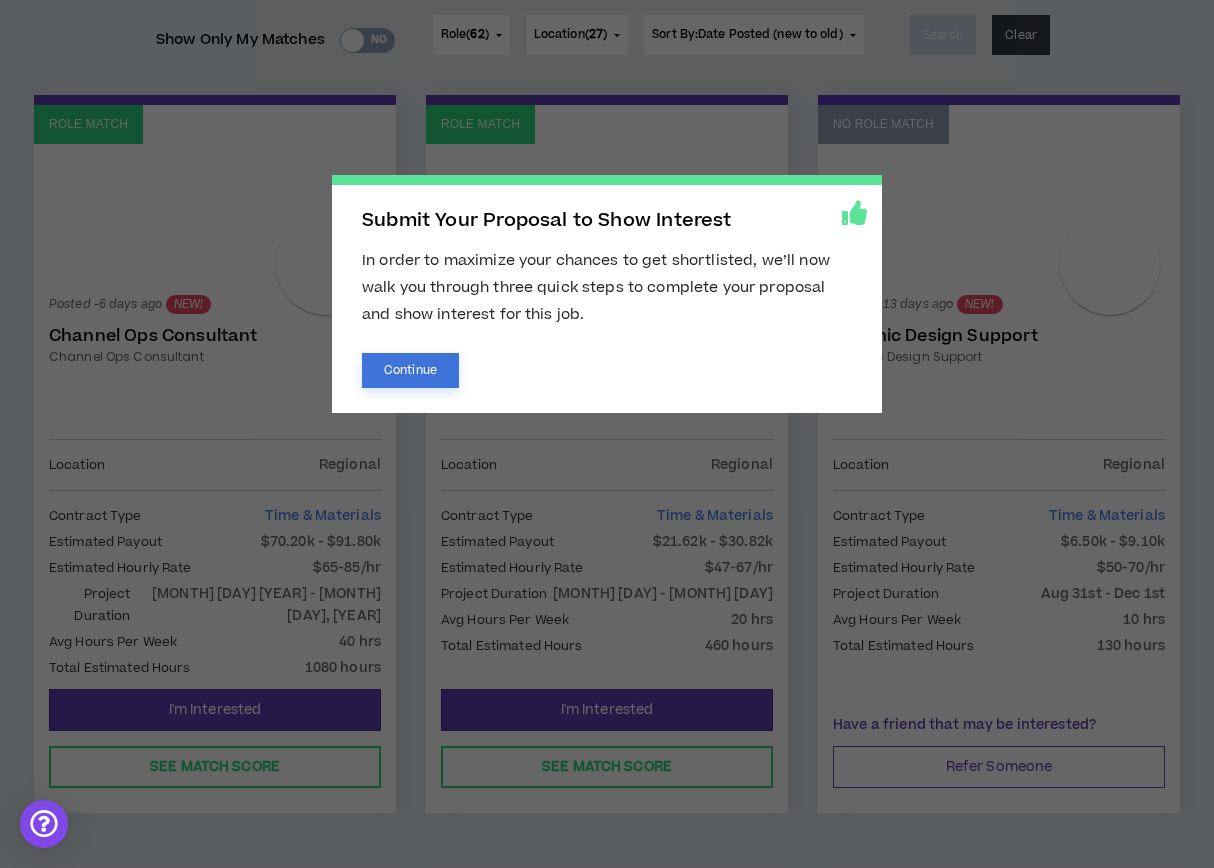 click on "Continue" at bounding box center (410, 370) 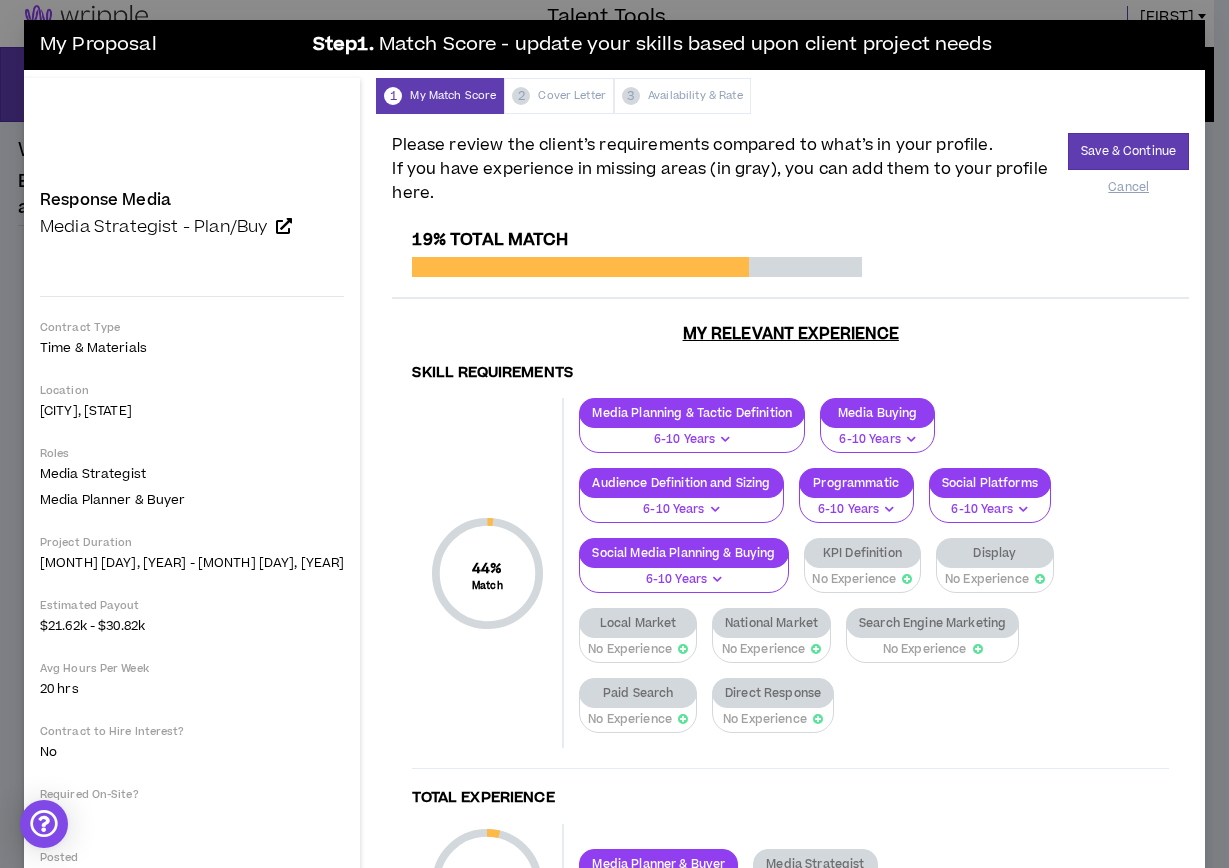 scroll, scrollTop: 0, scrollLeft: 0, axis: both 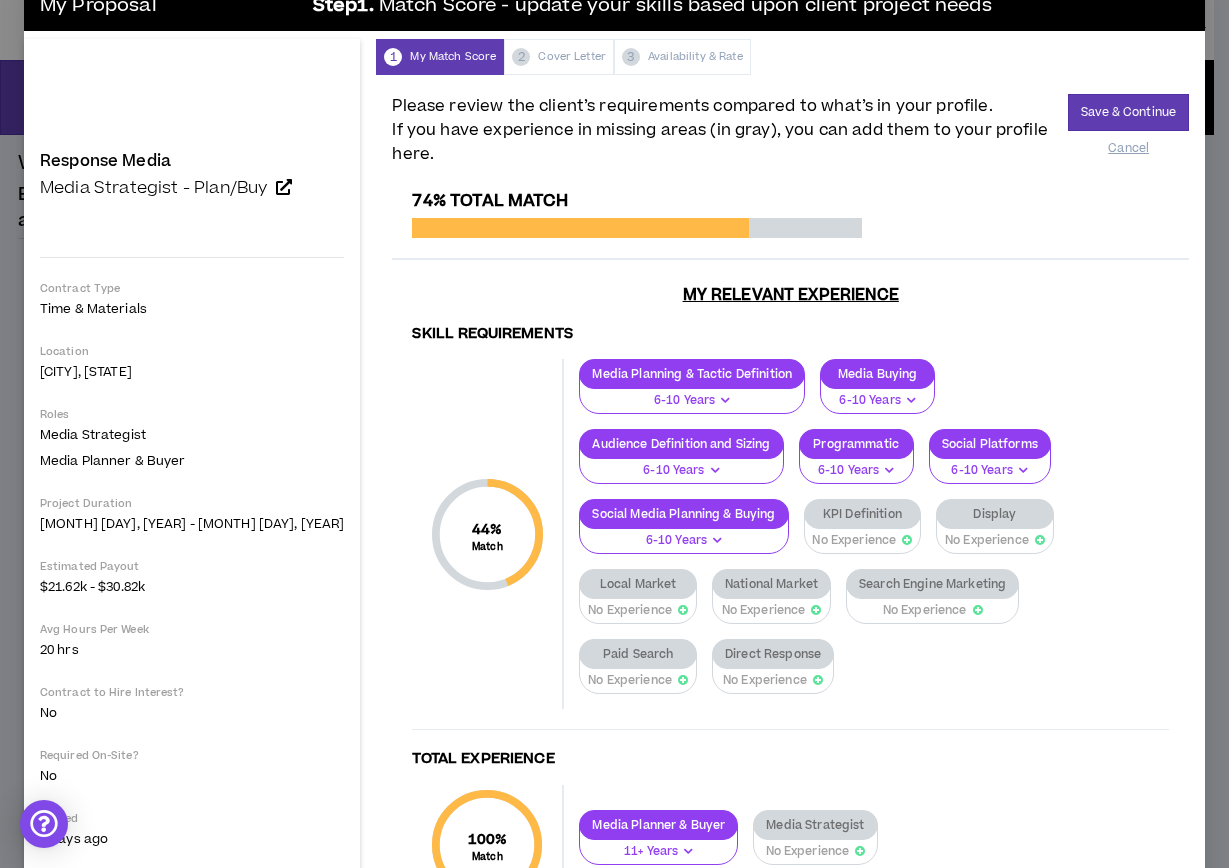 click on "Paid Search" at bounding box center [863, 514] 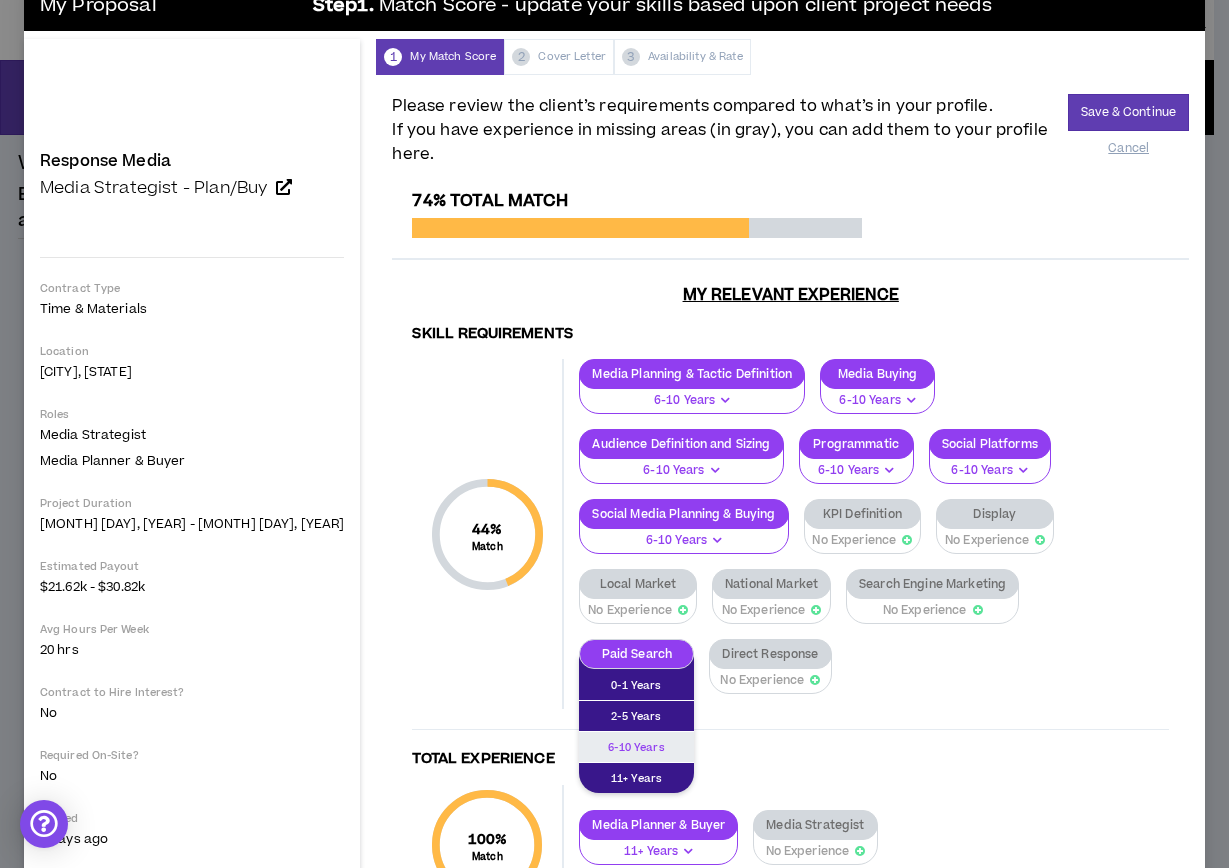 click on "6-10 Years" at bounding box center [636, 685] 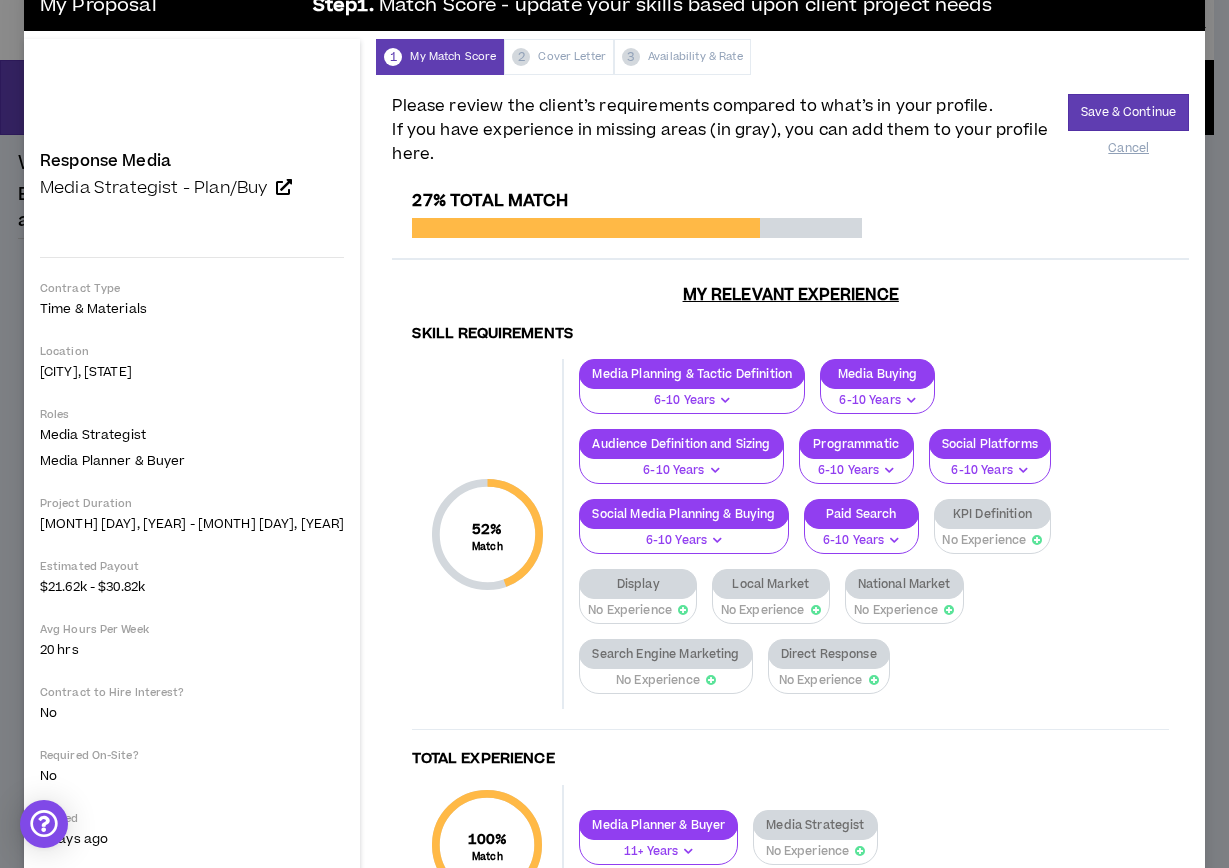 click on "No Experience" at bounding box center (993, 534) 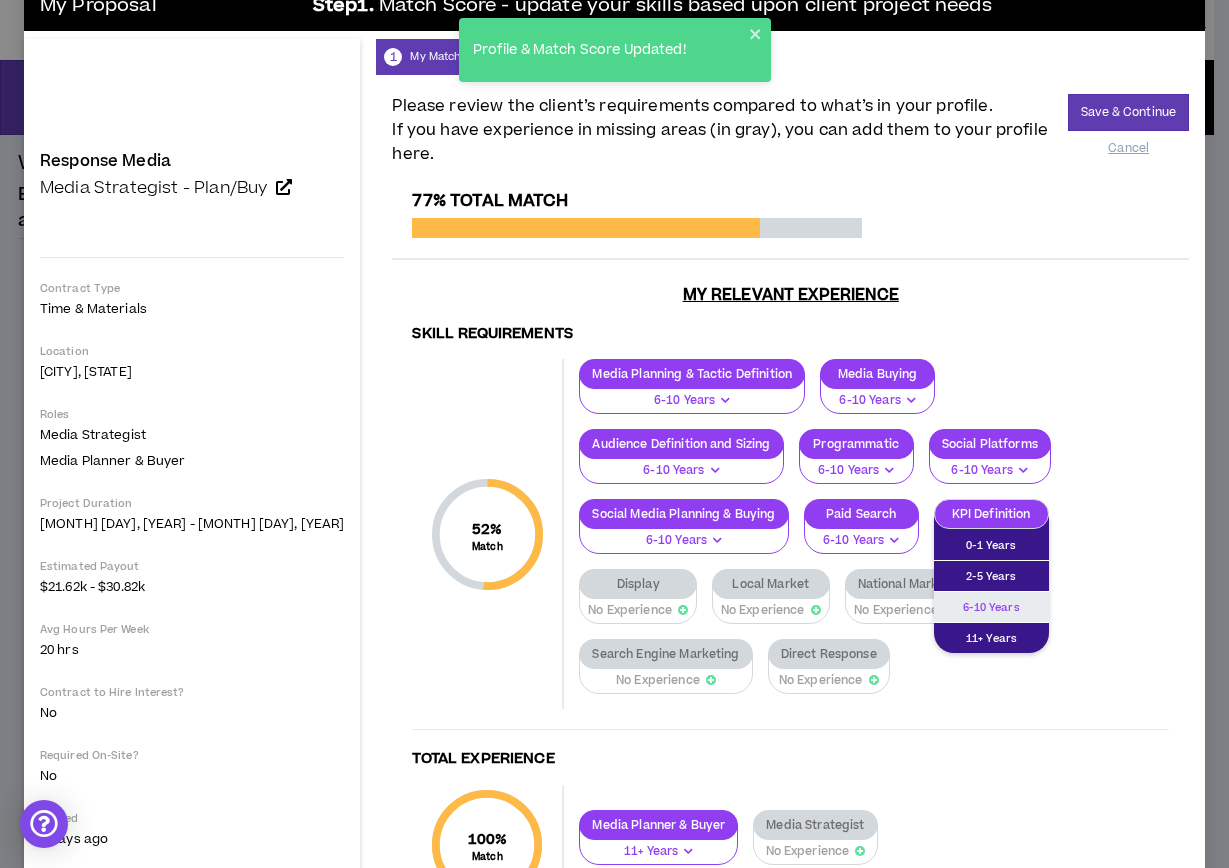 click on "6-10 Years" at bounding box center (991, 545) 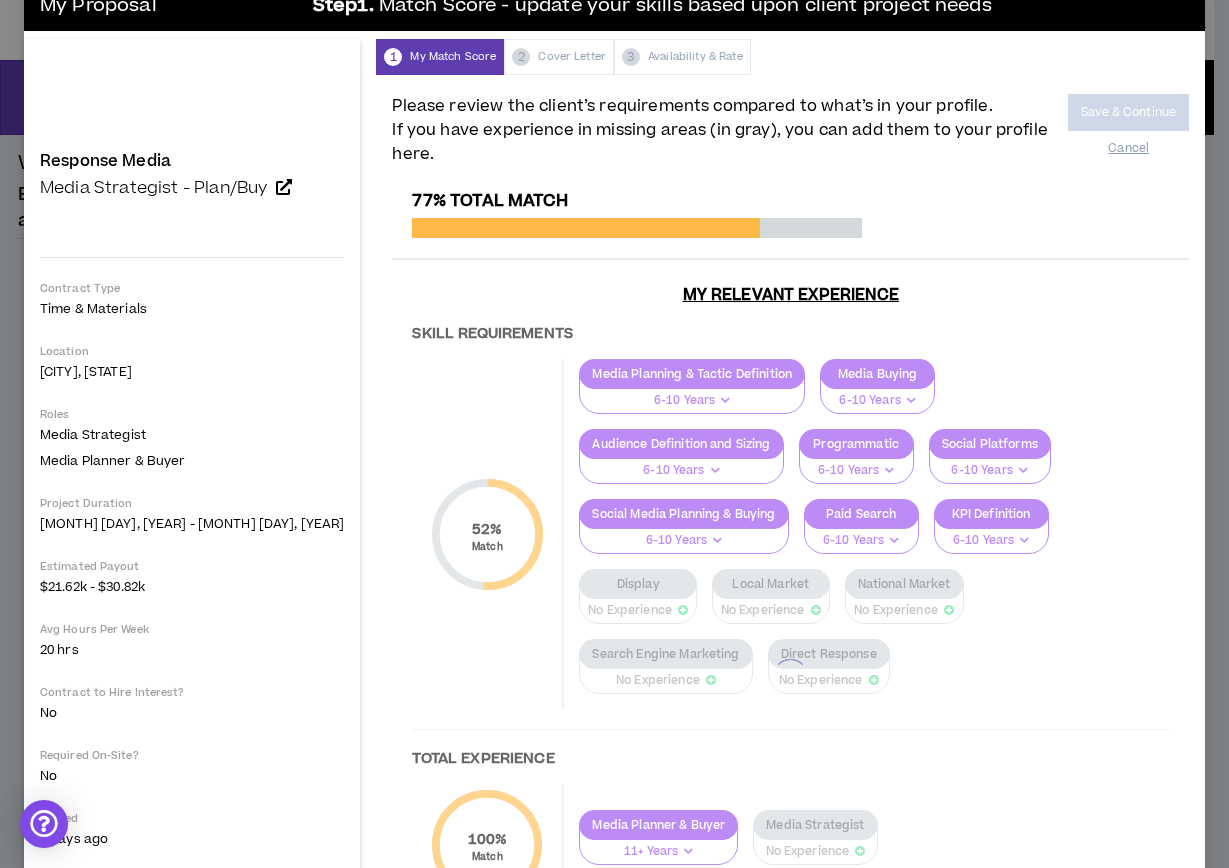 click at bounding box center (790, 676) 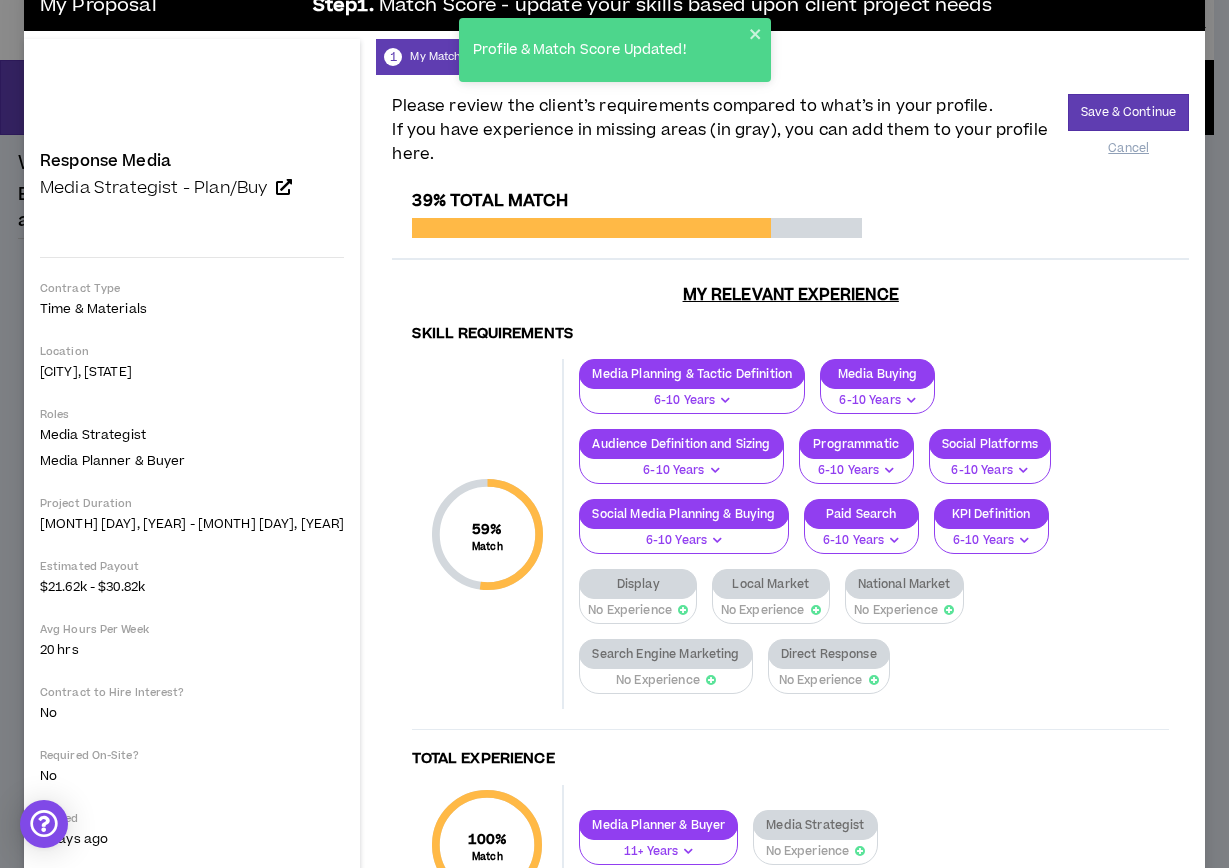 click on "Display" at bounding box center [638, 584] 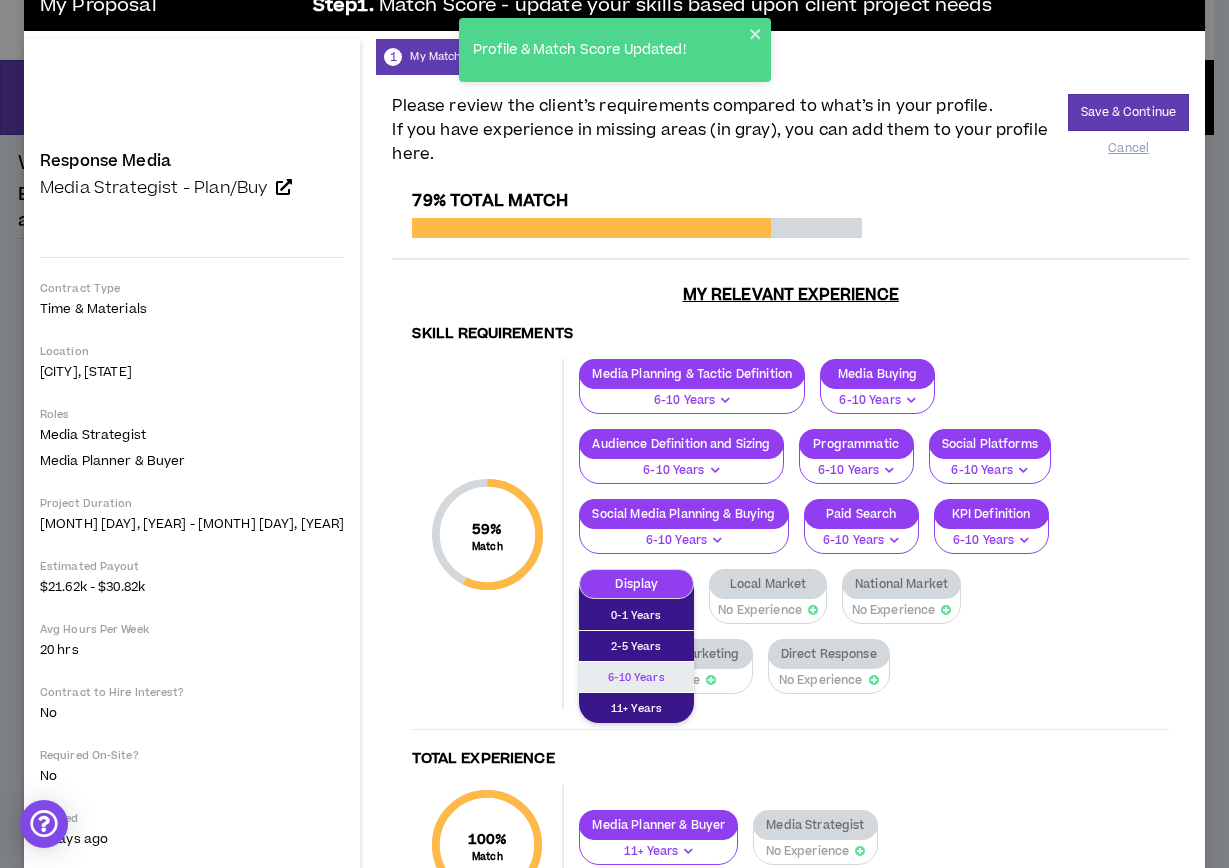 click on "6-10 Years" at bounding box center [636, 615] 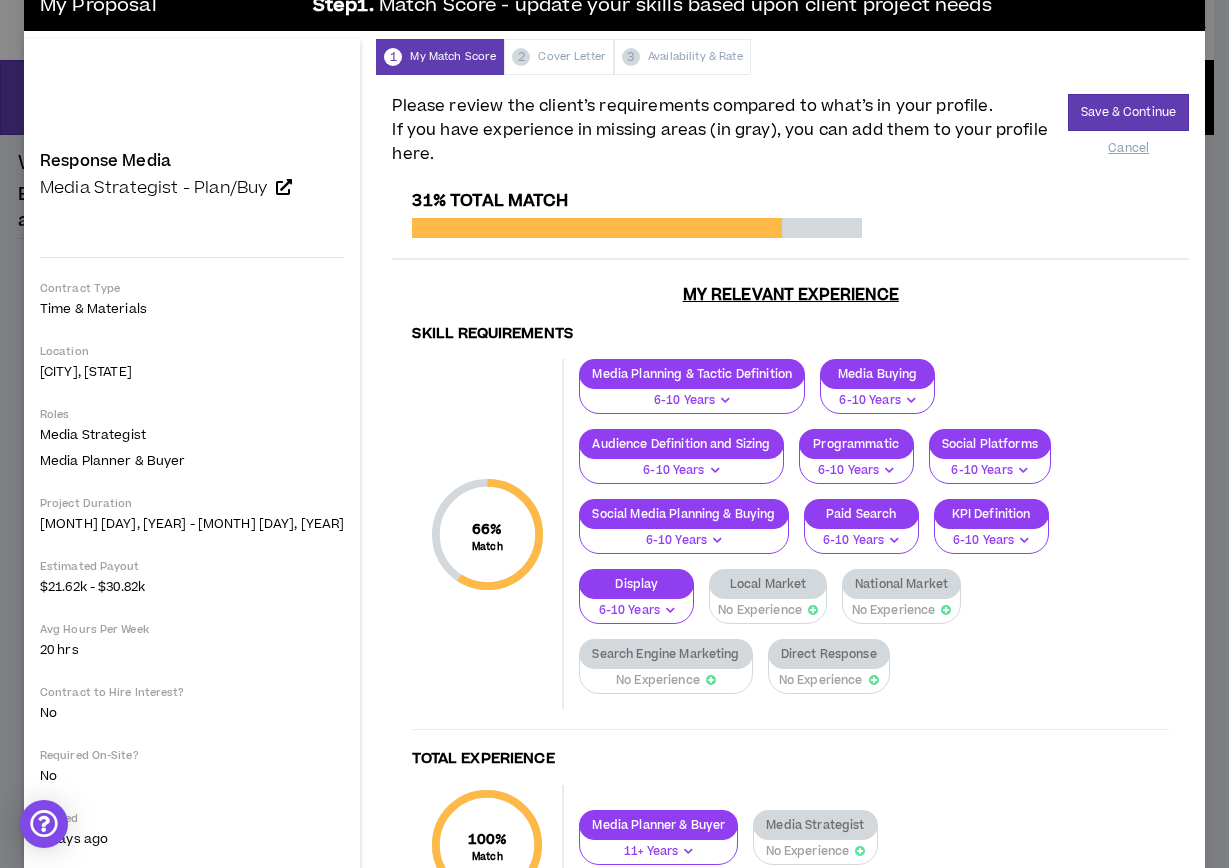 click on "No Experience" at bounding box center (760, 610) 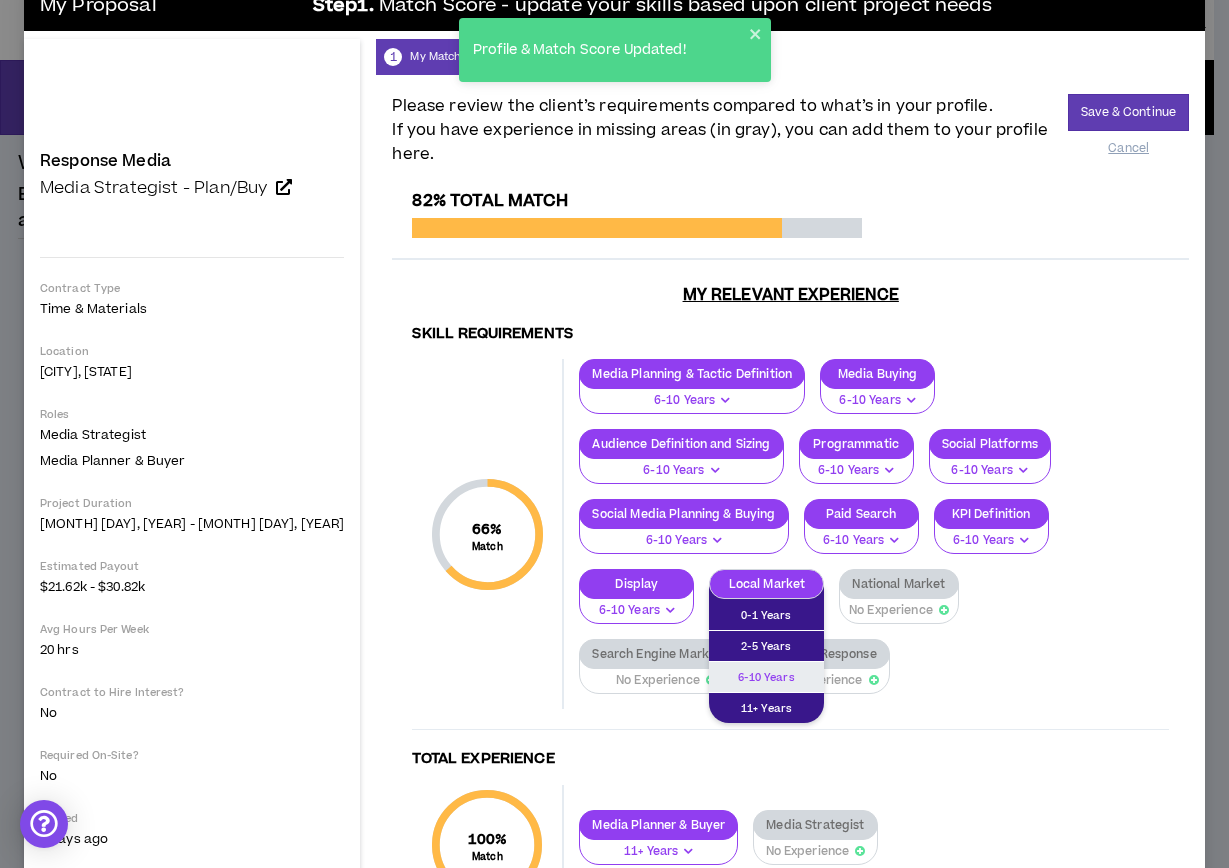 click on "6-10 Years" at bounding box center [766, 615] 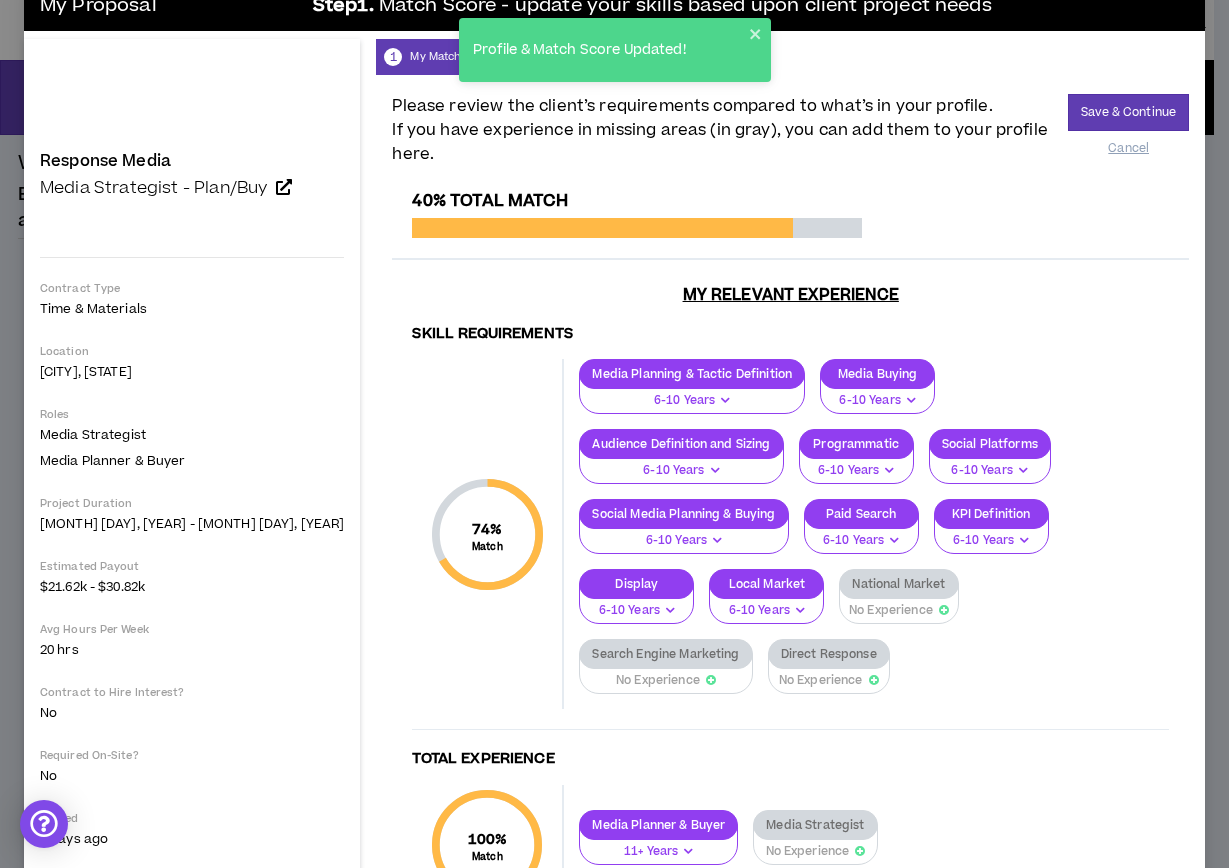 click on "National Market" at bounding box center [898, 584] 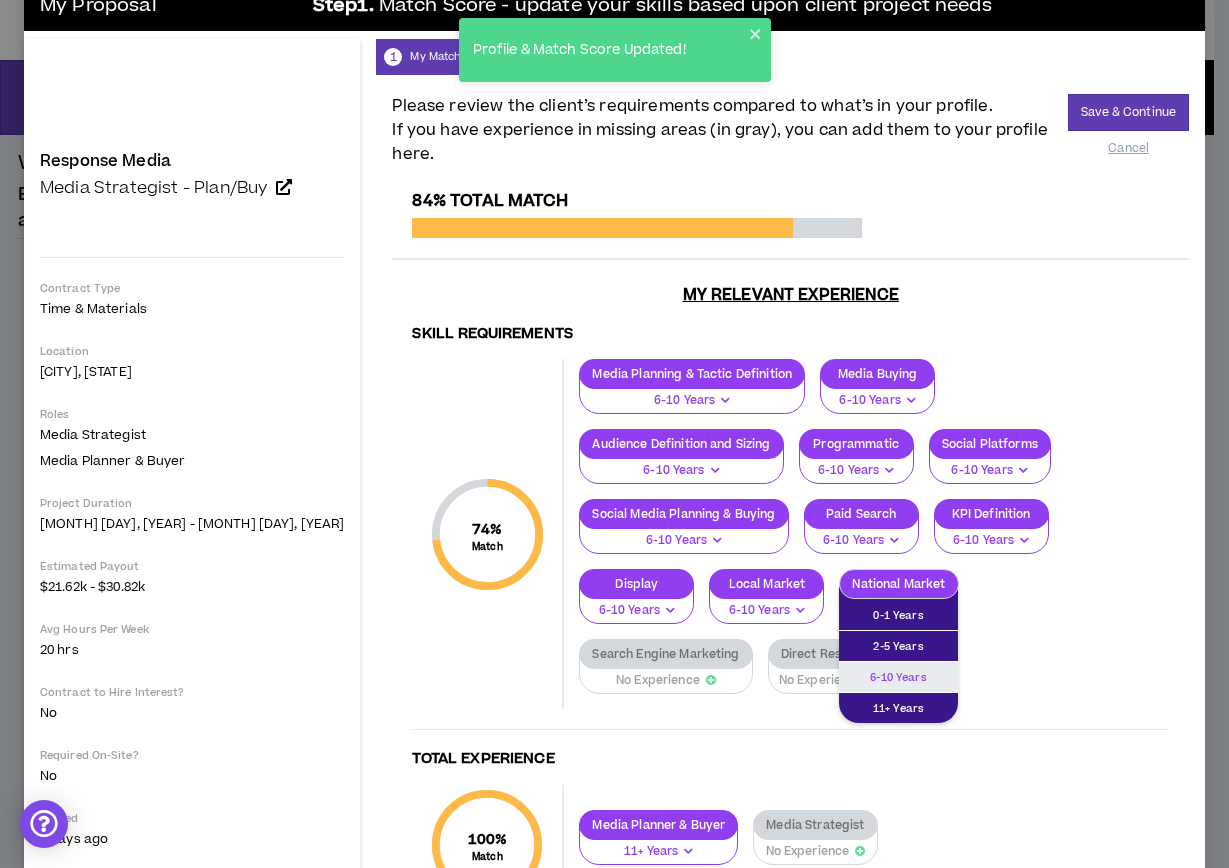 click on "6-10 Years" at bounding box center (898, 615) 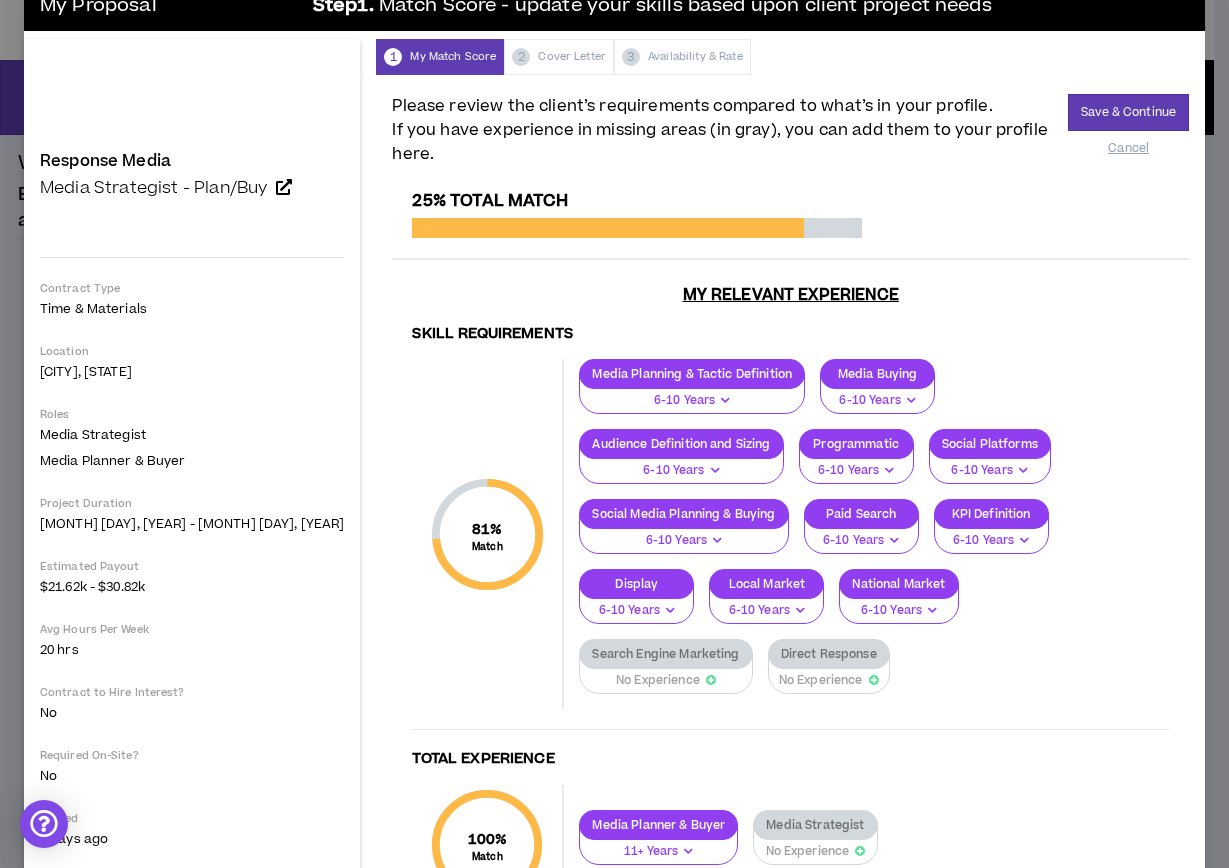 click on "Search Engine Marketing" at bounding box center [665, 654] 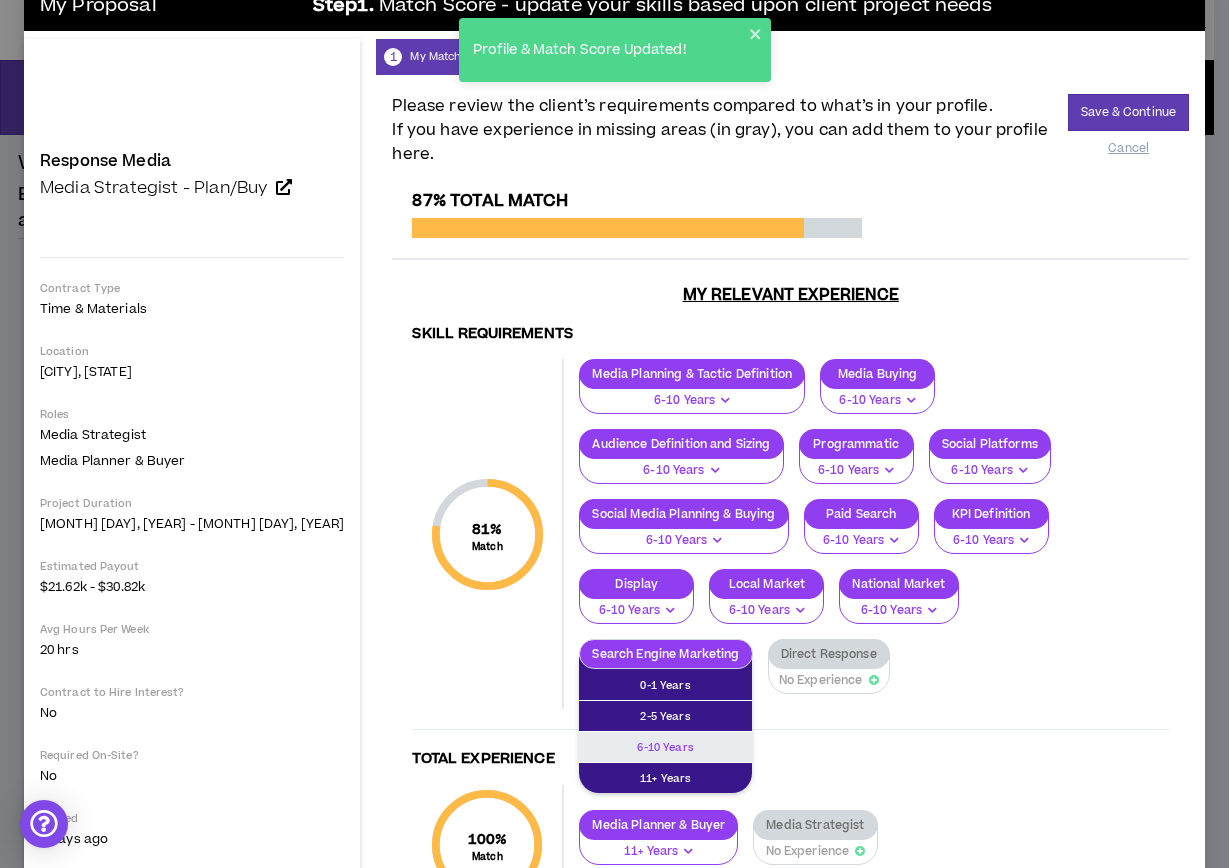 click on "6-10 Years" at bounding box center (665, 685) 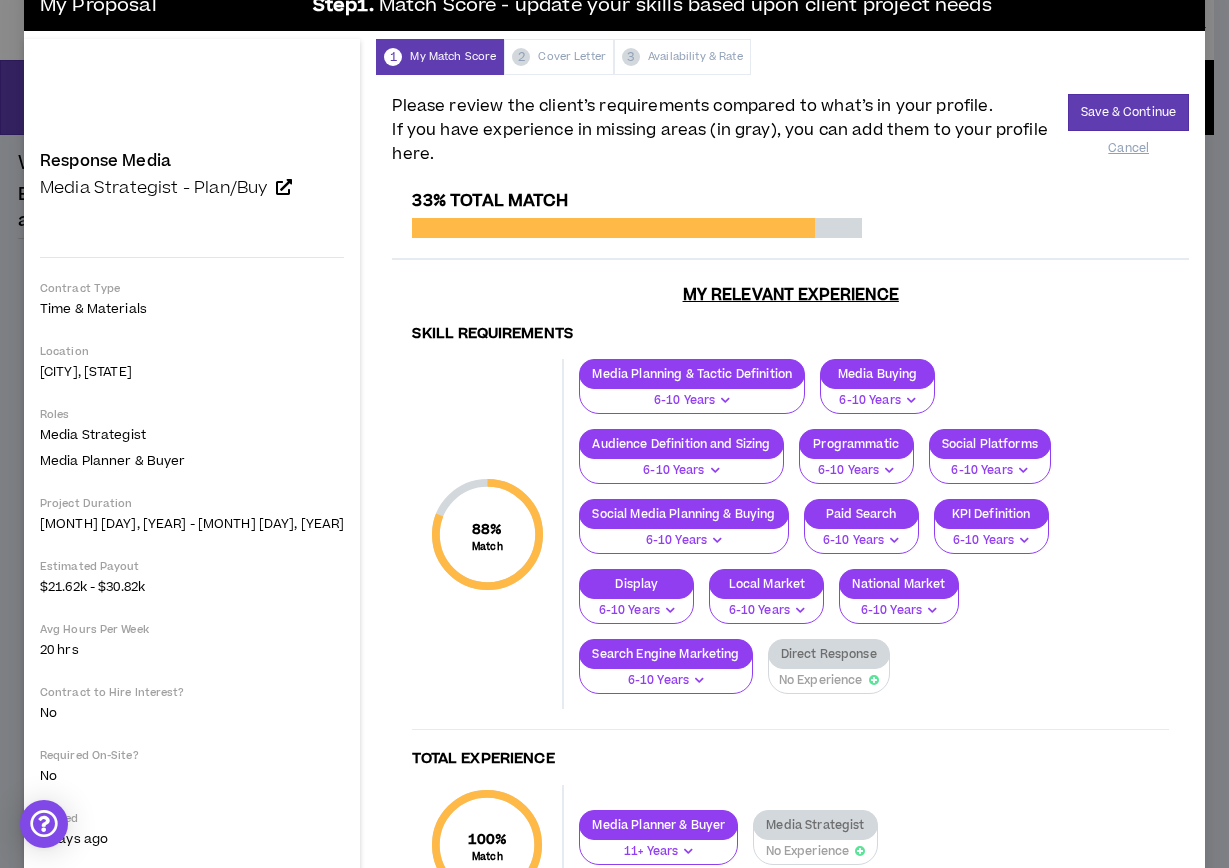 click on "Direct Response" at bounding box center (829, 654) 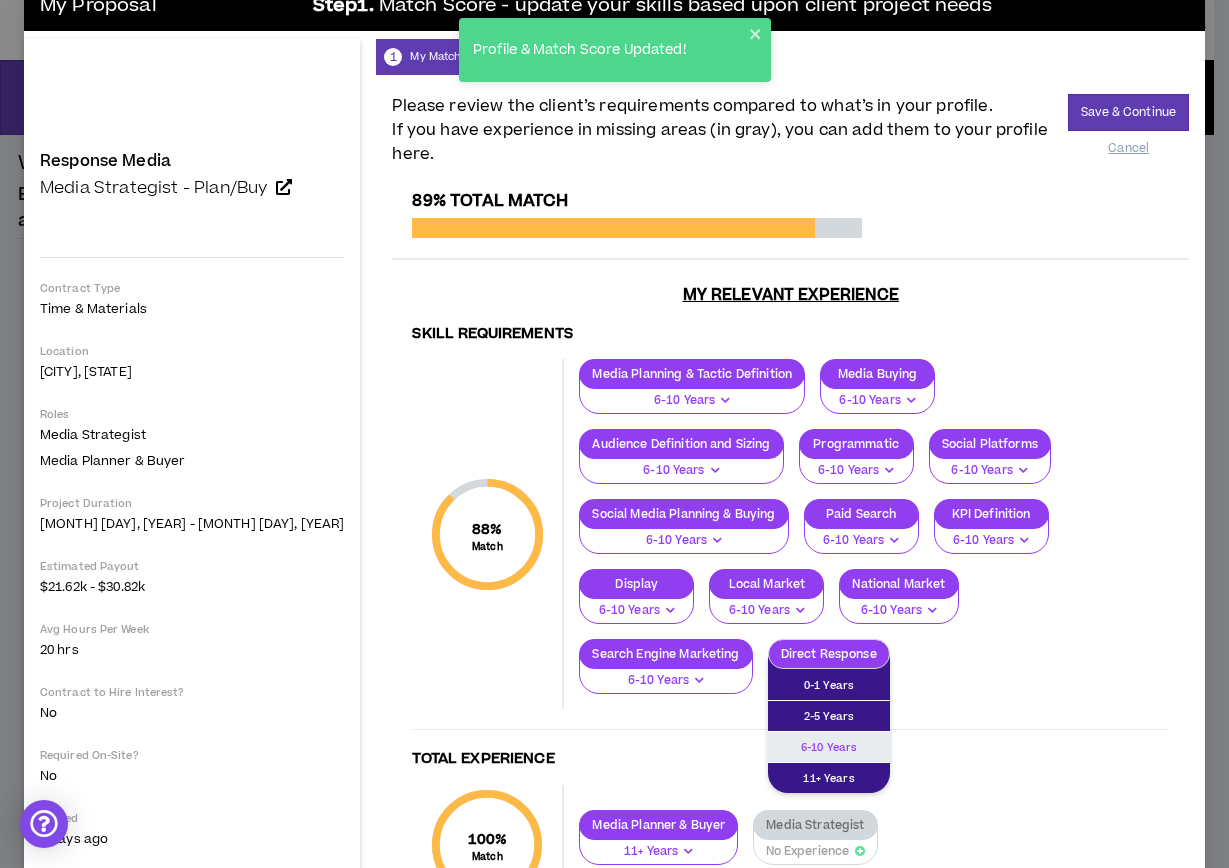 click on "6-10 Years" at bounding box center (829, 685) 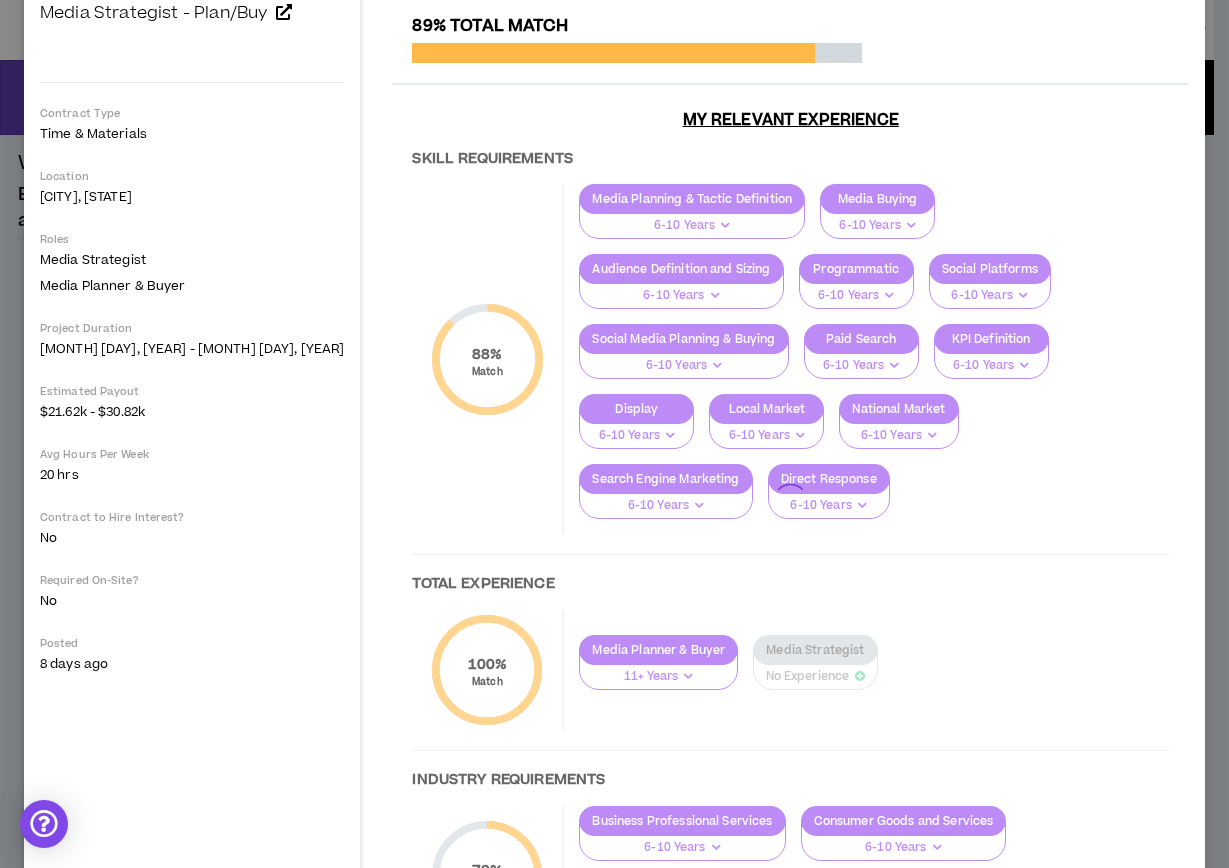 scroll, scrollTop: 251, scrollLeft: 0, axis: vertical 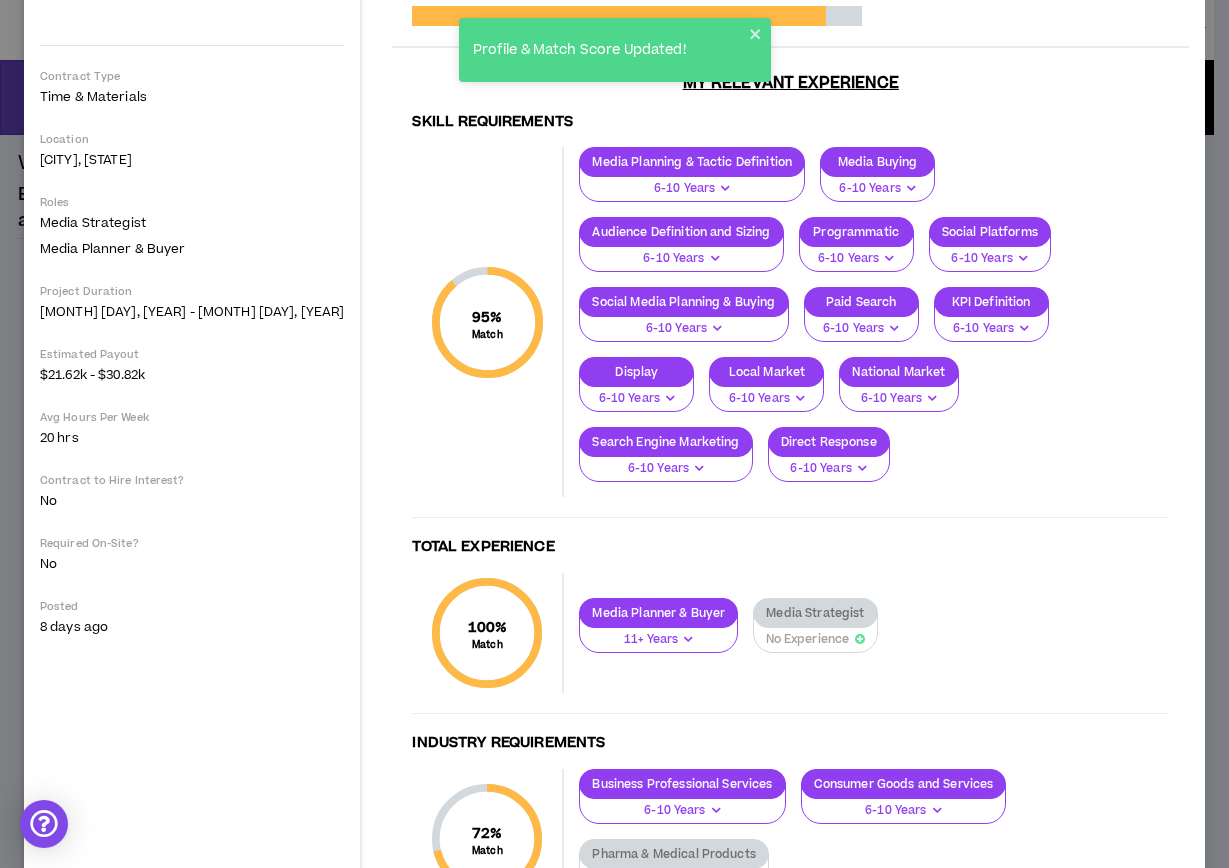 click on "No Experience" at bounding box center (808, 639) 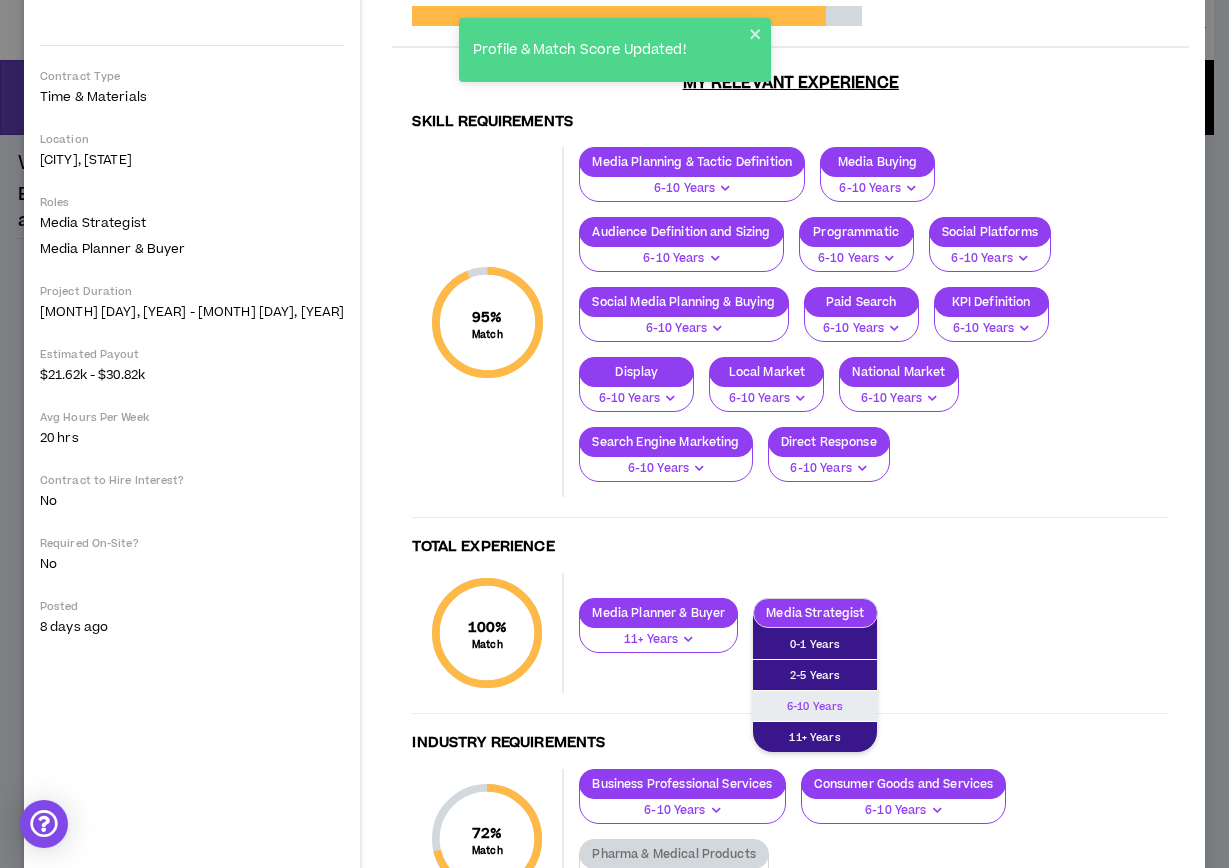 click on "6-10 Years" at bounding box center (815, 644) 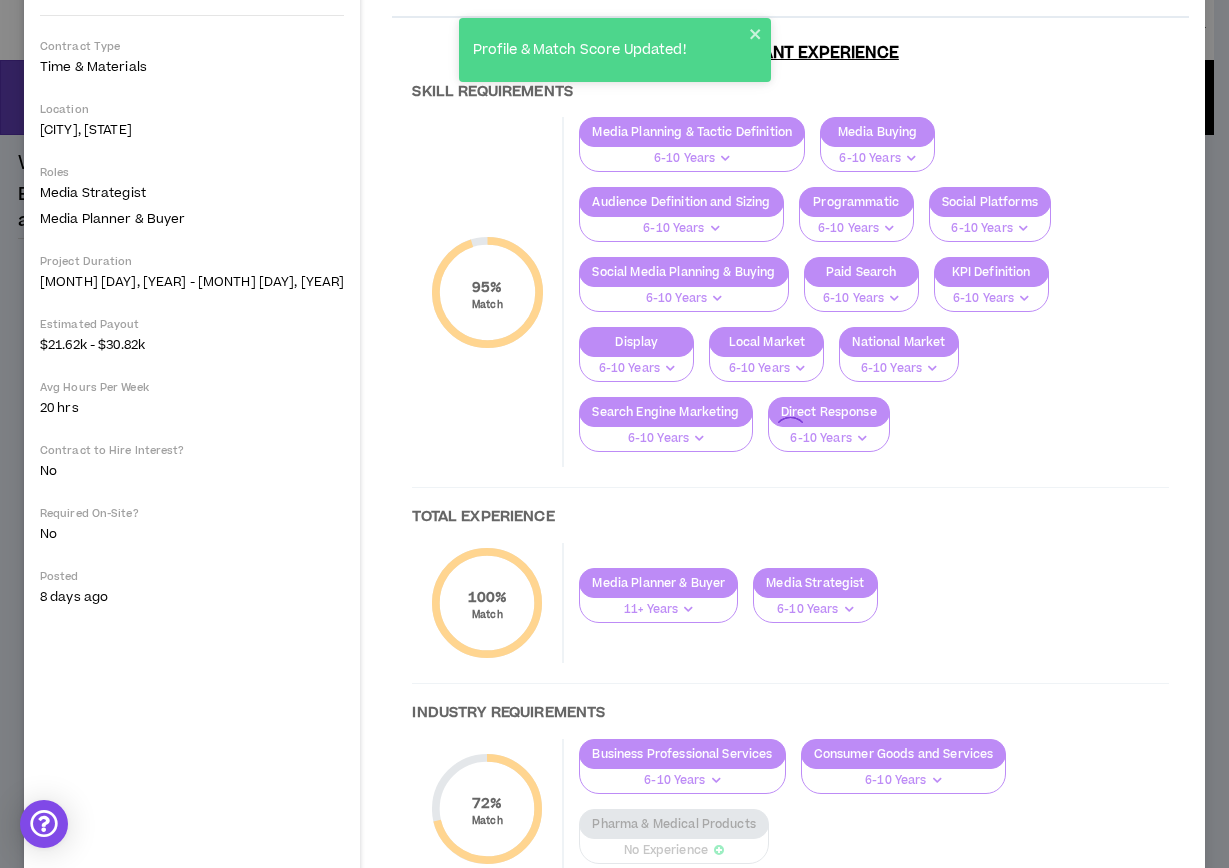 scroll, scrollTop: 278, scrollLeft: 0, axis: vertical 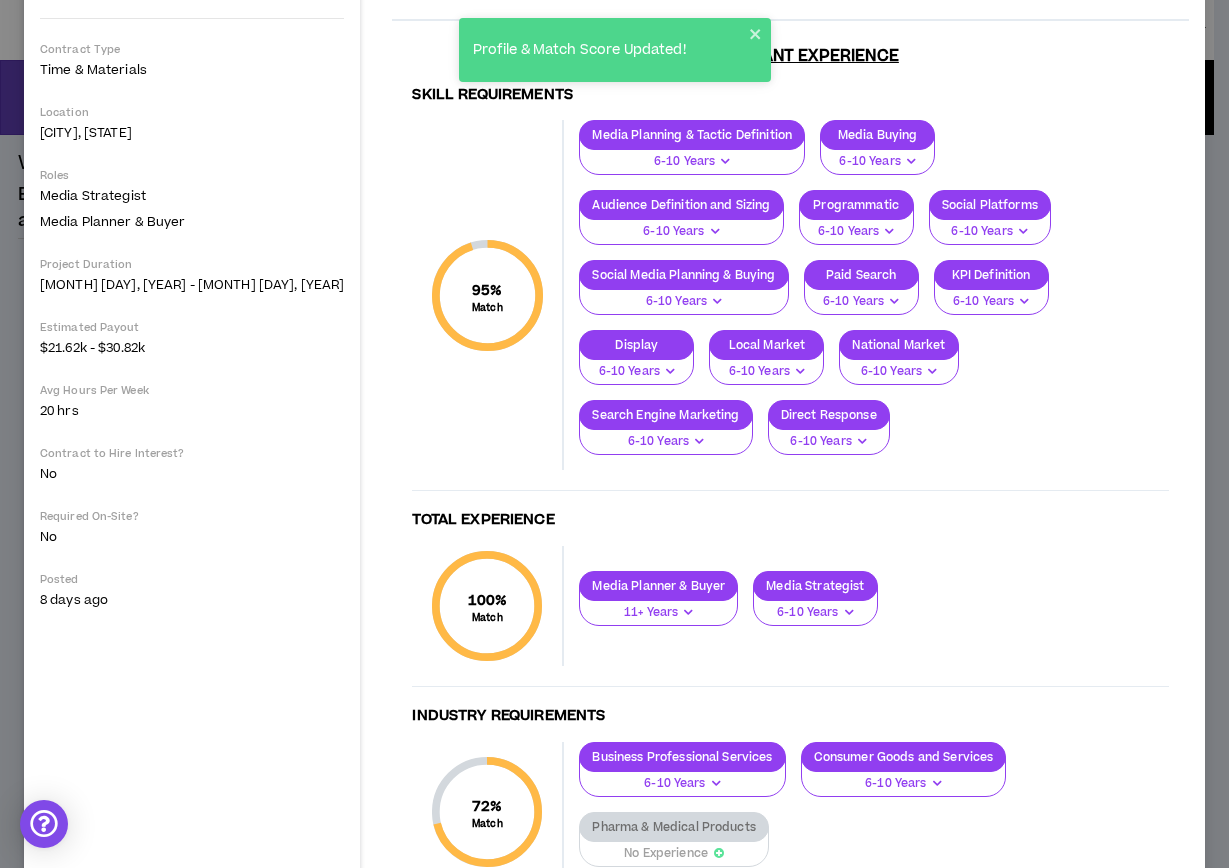 click at bounding box center [719, 853] 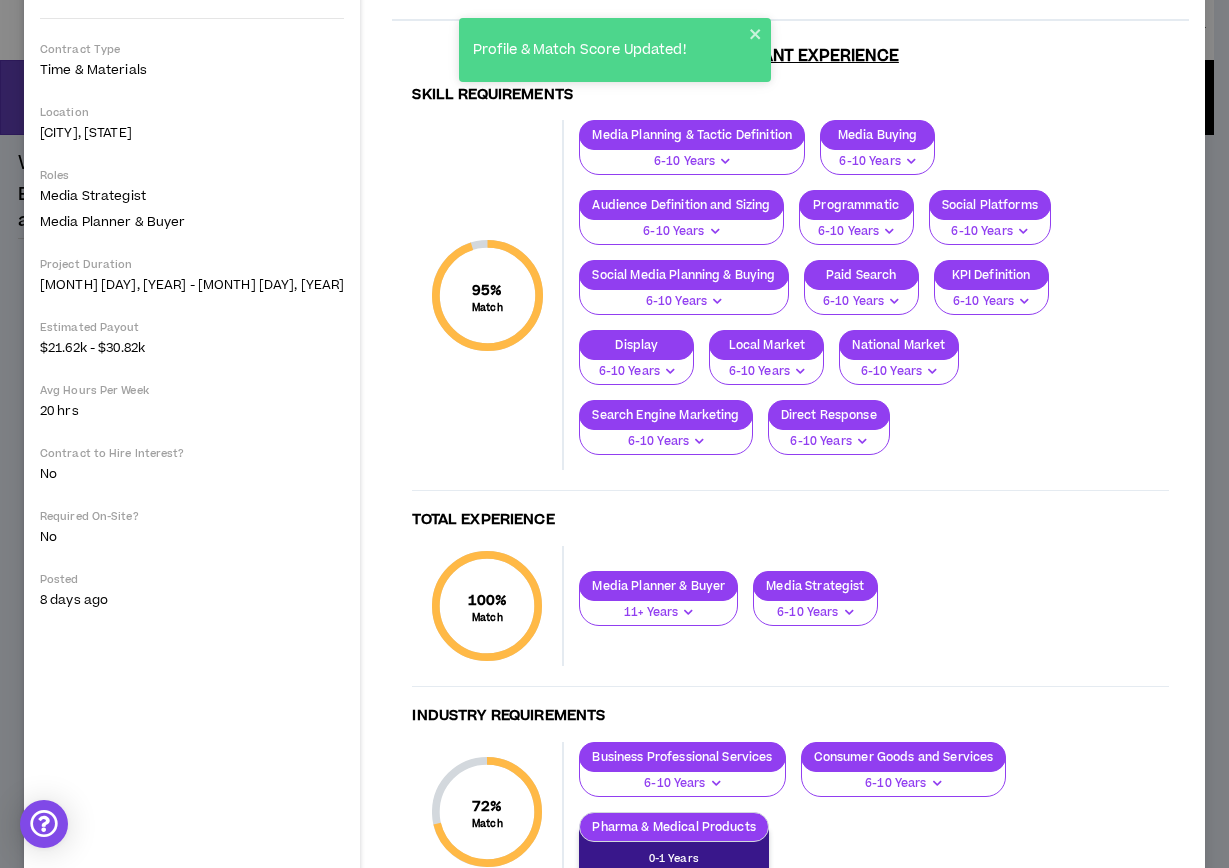 click on "2-5 Years" at bounding box center (674, 858) 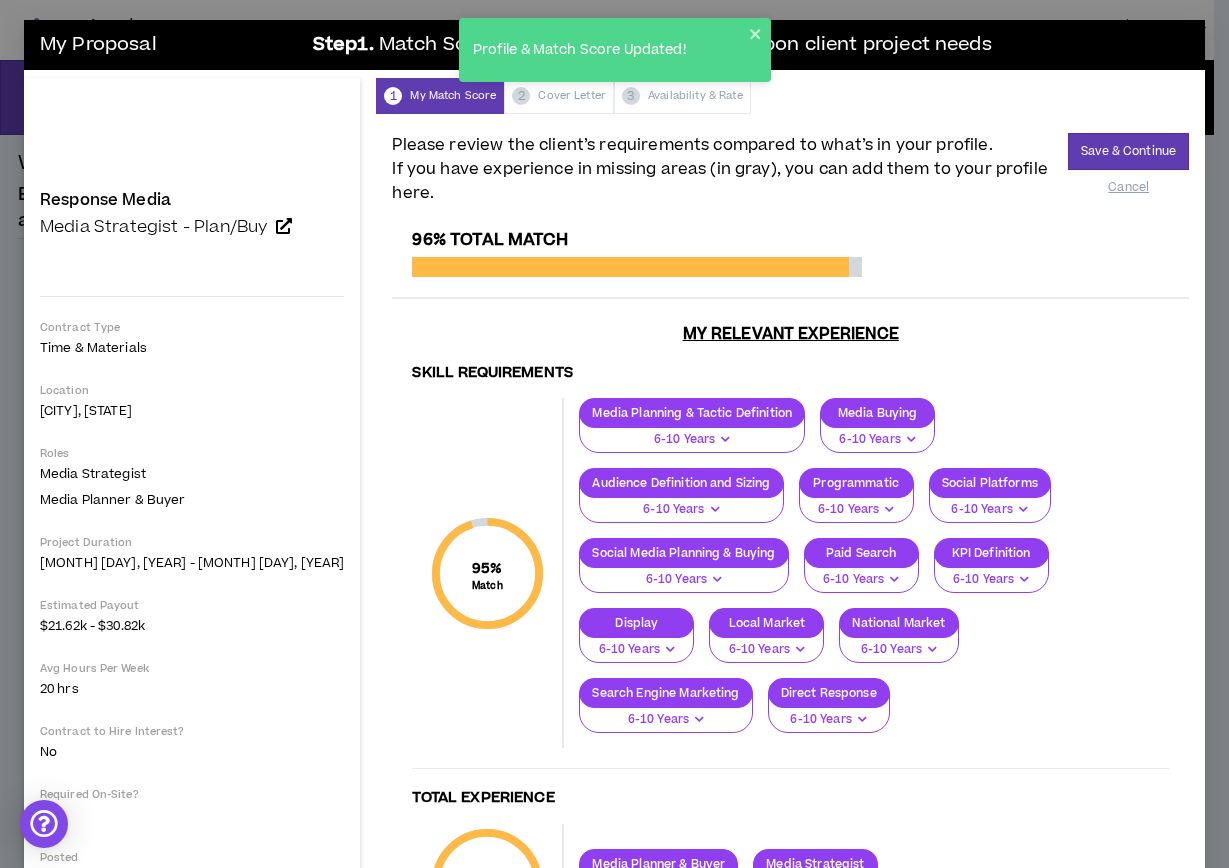 scroll, scrollTop: 0, scrollLeft: 0, axis: both 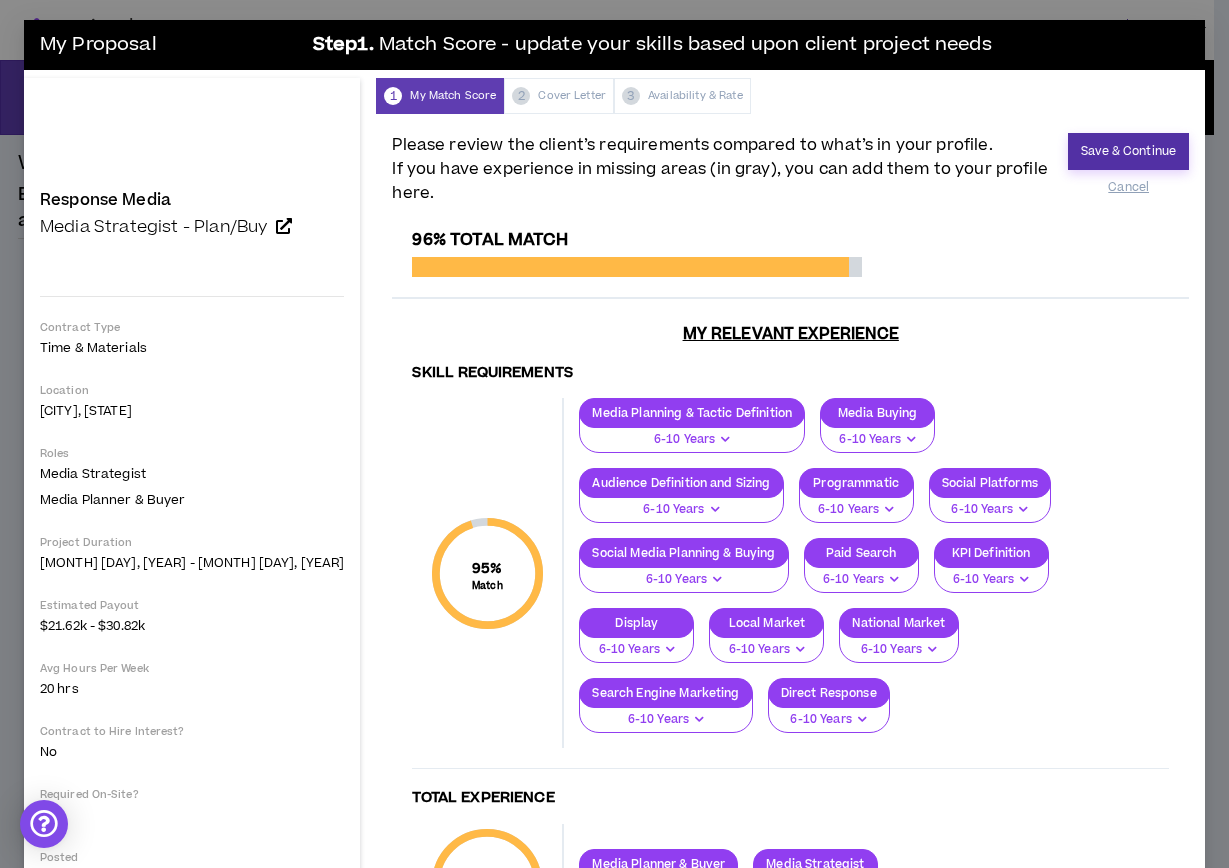 click on "Save & Continue" at bounding box center [1128, 151] 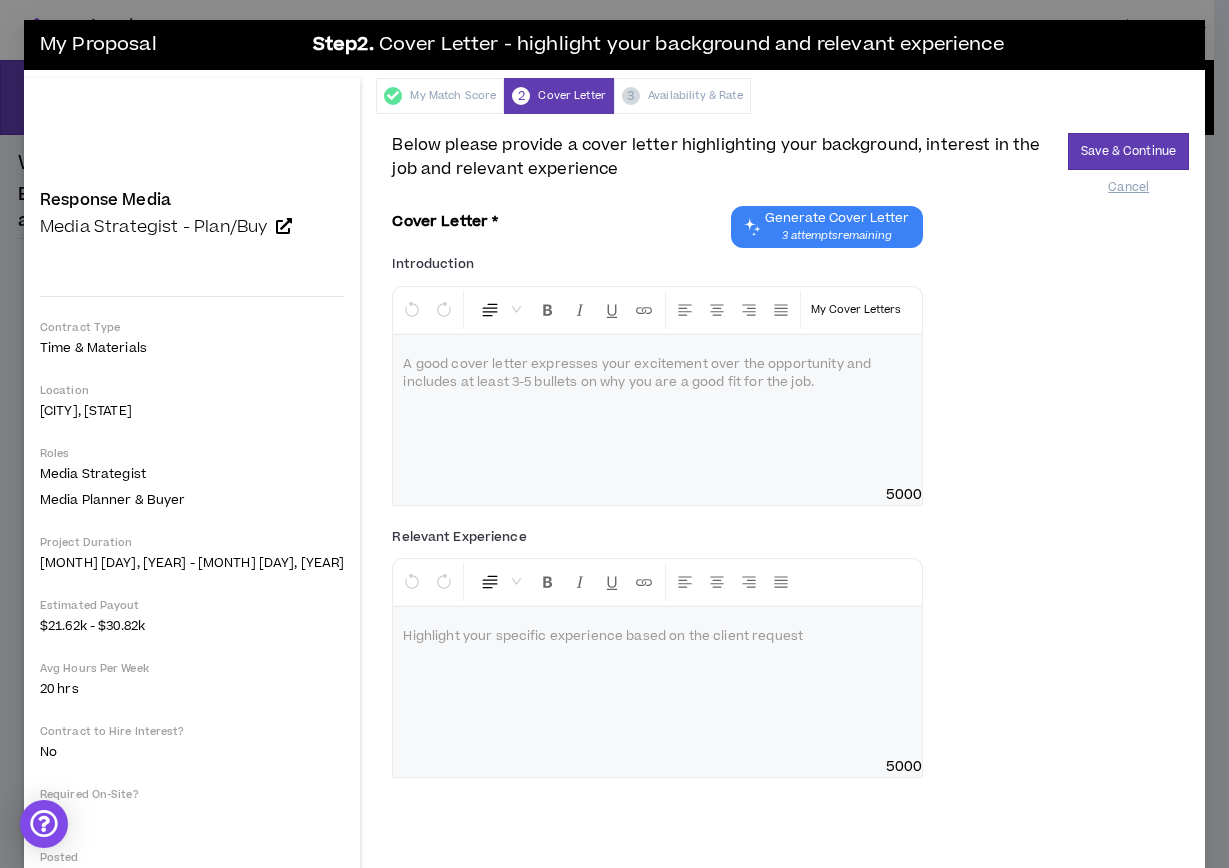 click on "Generate Cover Letter" at bounding box center [837, 218] 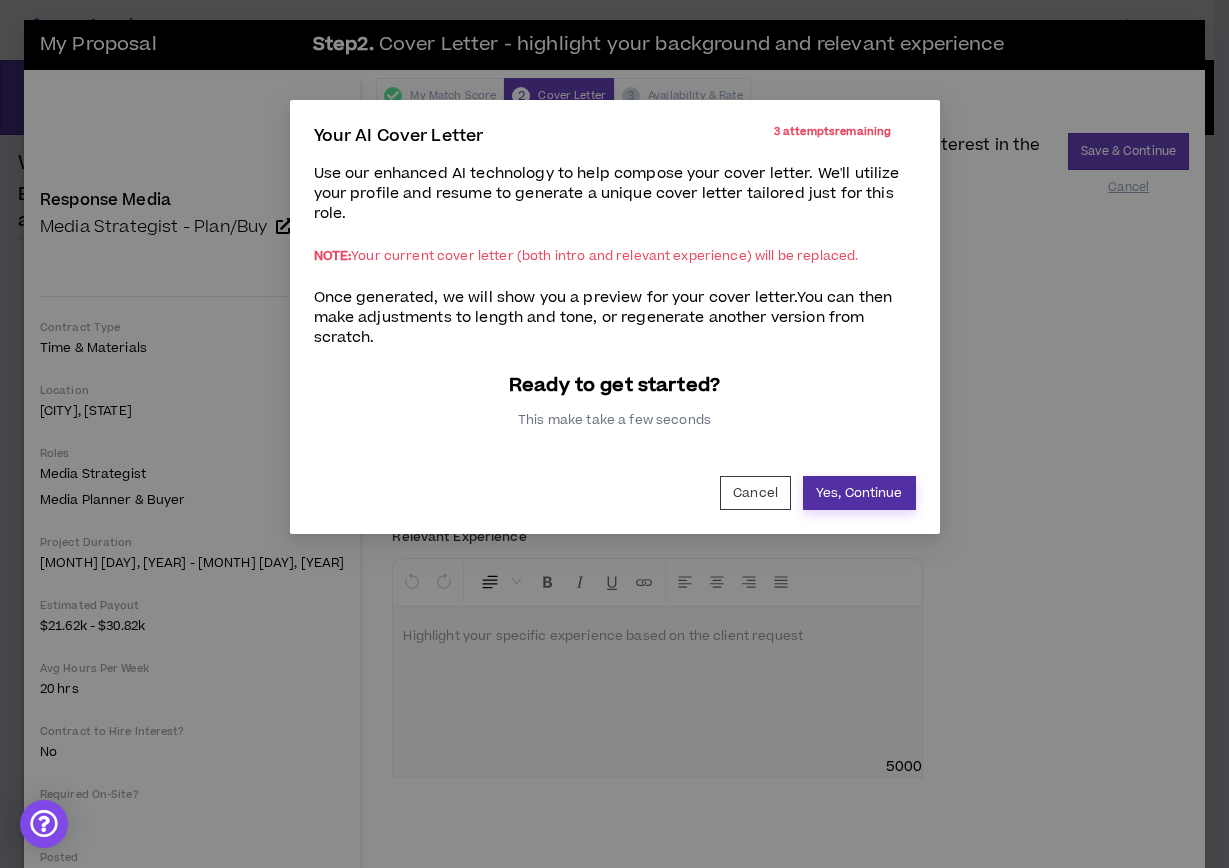 click on "Yes, Continue" at bounding box center (859, 493) 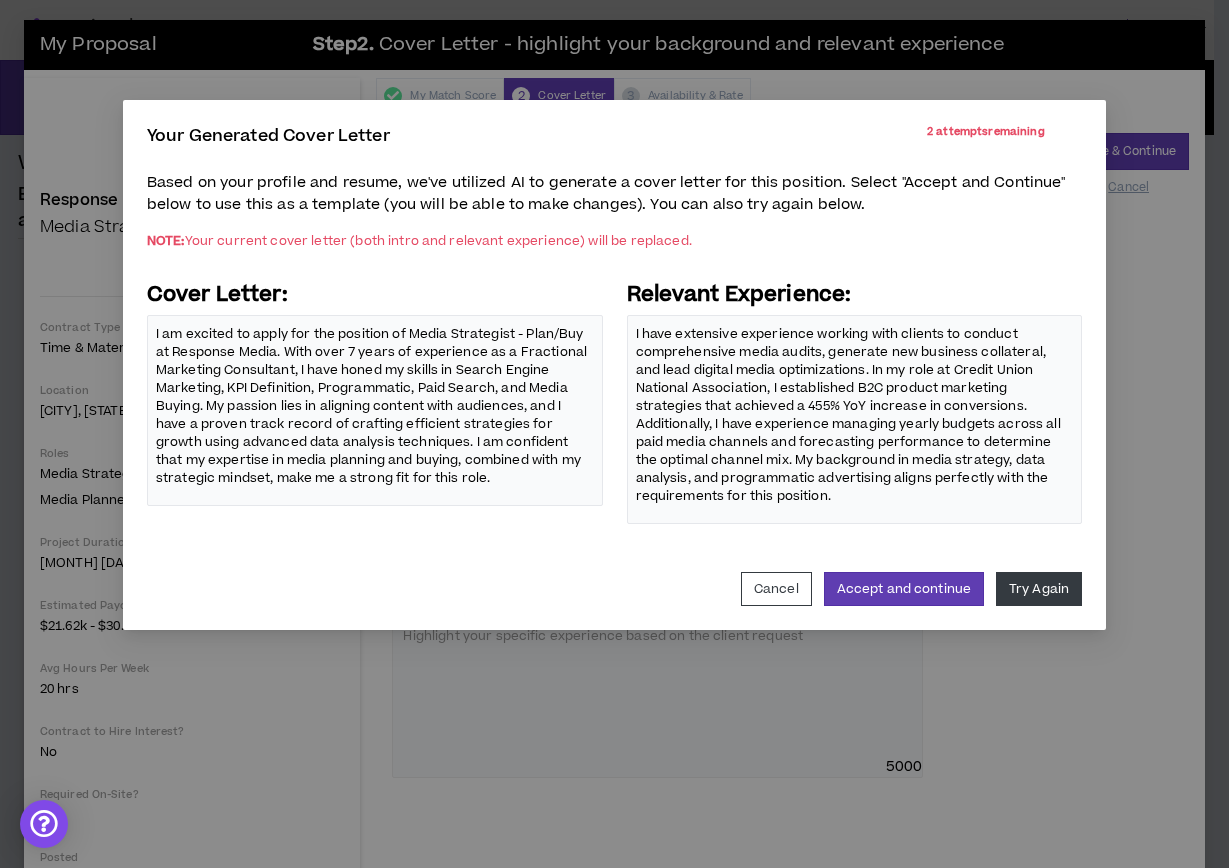 click on "I have extensive experience working with clients to conduct comprehensive media audits, generate new business collateral, and lead digital media optimizations. In my role at Credit Union National Association, I established B2C product marketing strategies that achieved a 455% YoY increase in conversions. Additionally, I have experience managing yearly budgets across all paid media channels and forecasting performance to determine the optimal channel mix. My background in media strategy, data analysis, and programmatic advertising aligns perfectly with the requirements for this position." at bounding box center (375, 406) 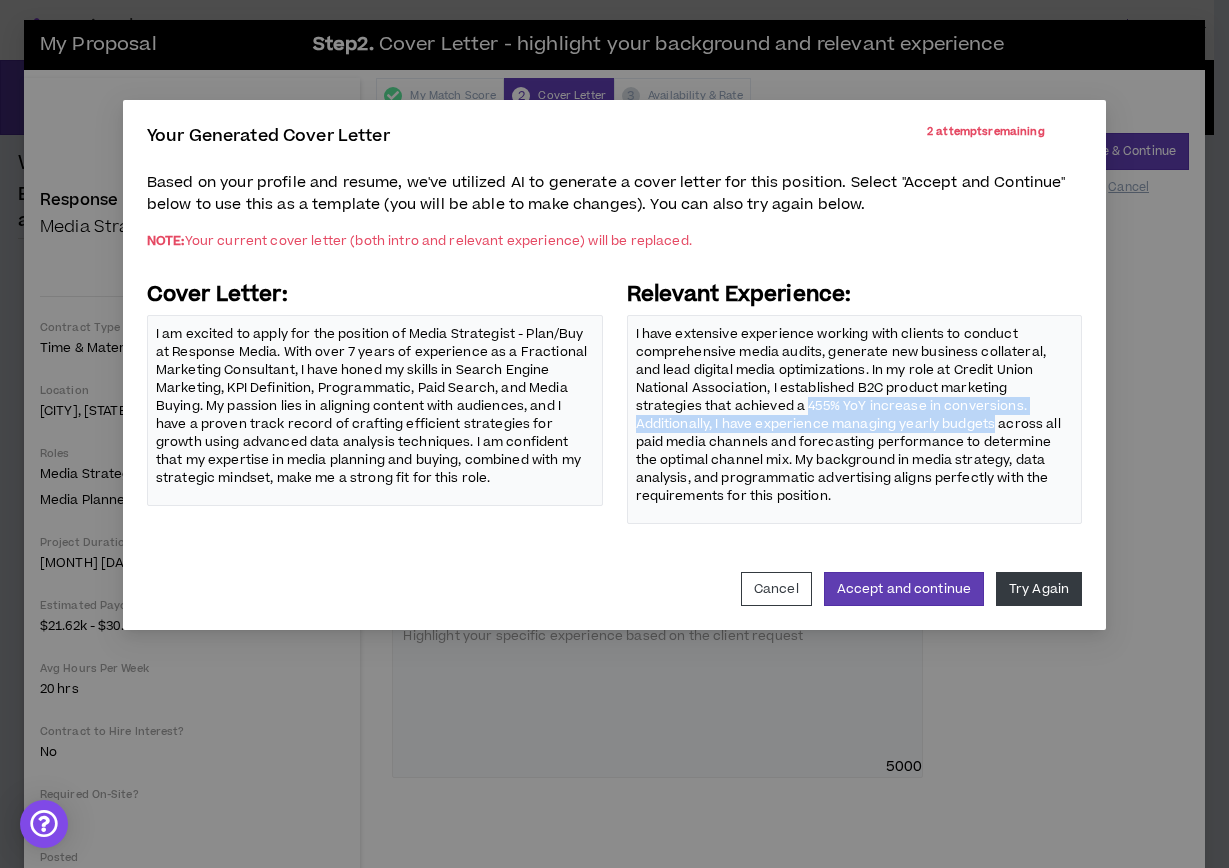drag, startPoint x: 843, startPoint y: 420, endPoint x: 723, endPoint y: 413, distance: 120.203995 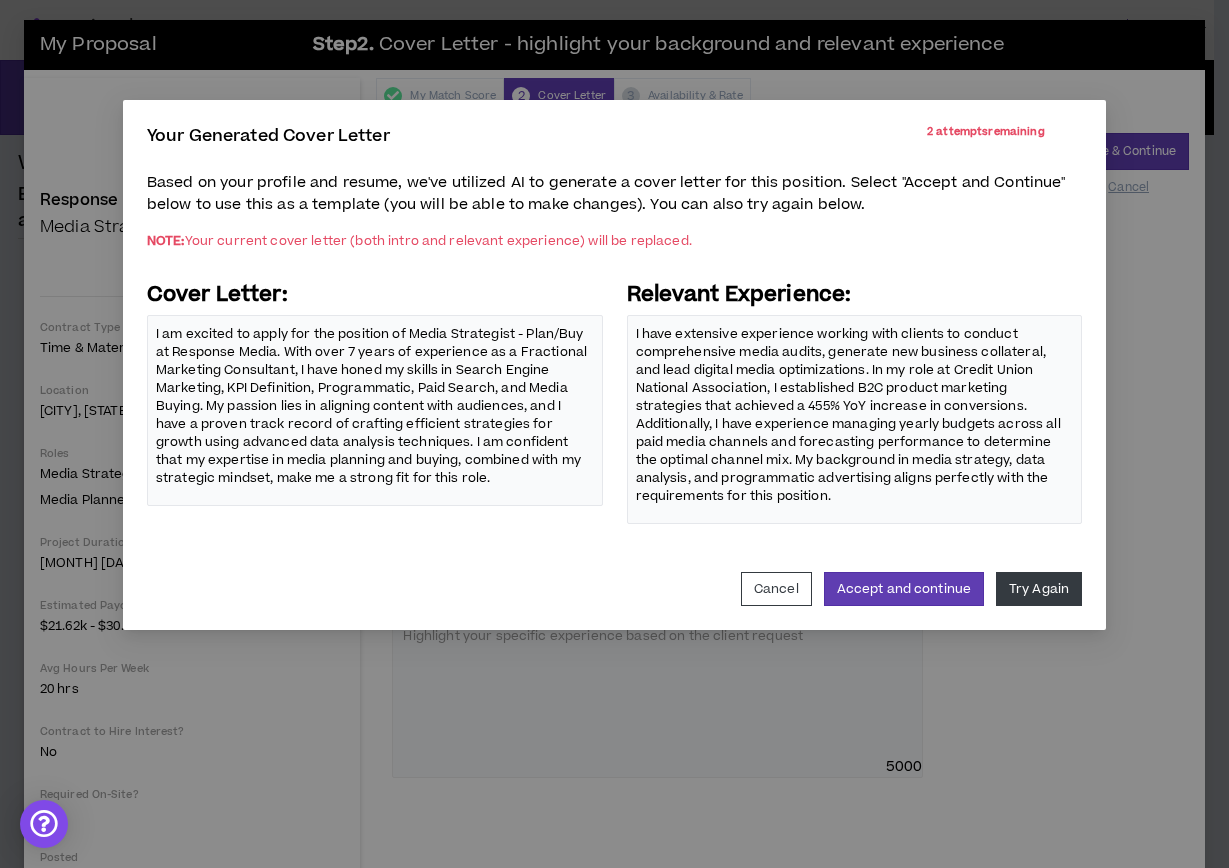 click on "I have extensive experience working with clients to conduct comprehensive media audits, generate new business collateral, and lead digital media optimizations. In my role at Credit Union National Association, I established B2C product marketing strategies that achieved a 455% YoY increase in conversions. Additionally, I have experience managing yearly budgets across all paid media channels and forecasting performance to determine the optimal channel mix. My background in media strategy, data analysis, and programmatic advertising aligns perfectly with the requirements for this position." at bounding box center [375, 406] 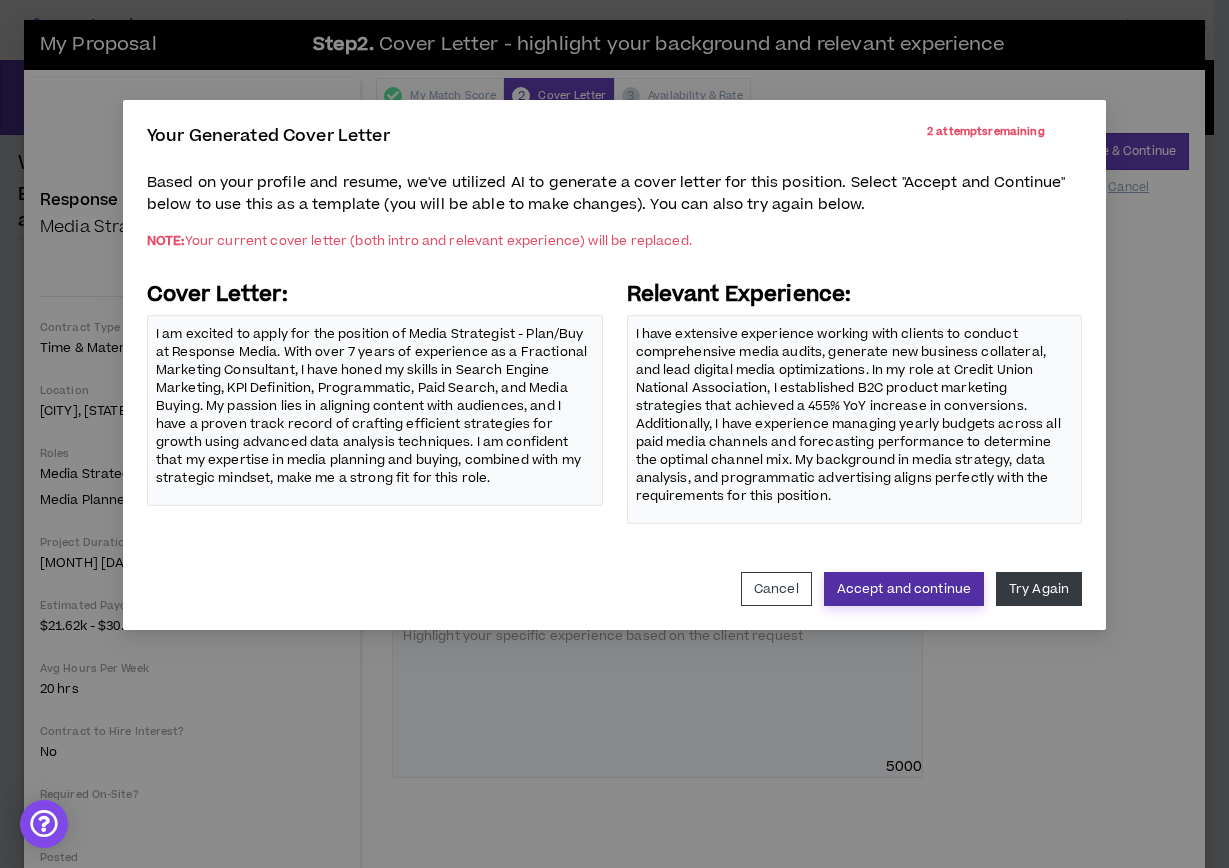 click on "Accept and continue" at bounding box center [904, 589] 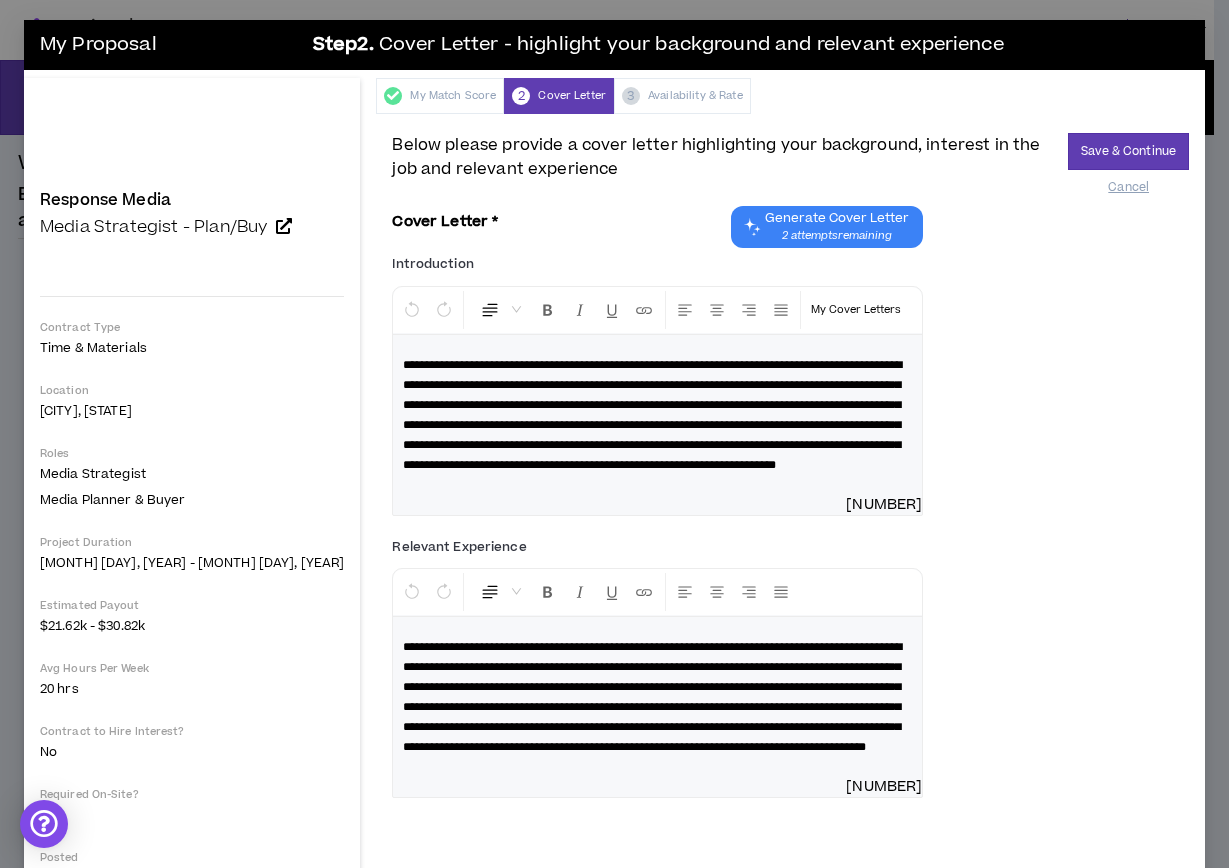 scroll, scrollTop: 0, scrollLeft: 0, axis: both 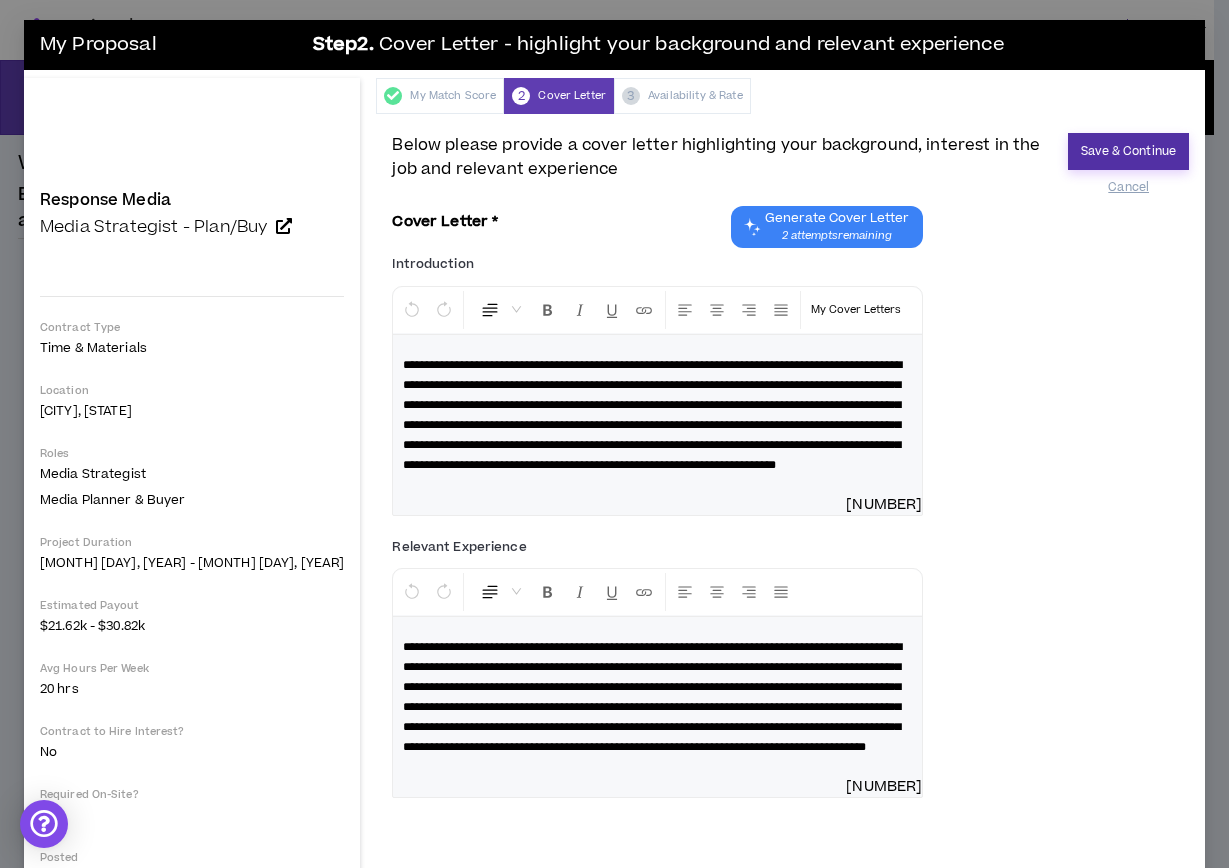 click on "Save & Continue" at bounding box center [1128, 151] 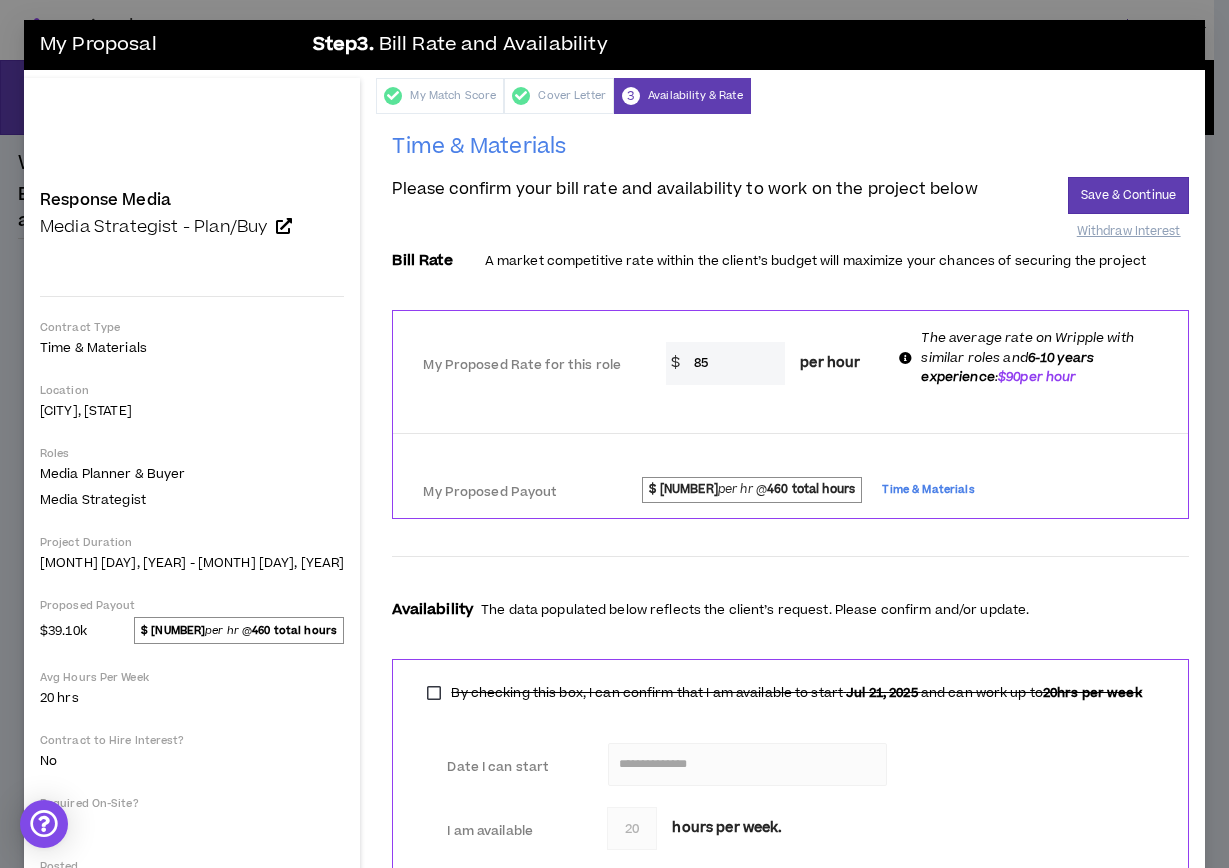 scroll, scrollTop: 0, scrollLeft: 0, axis: both 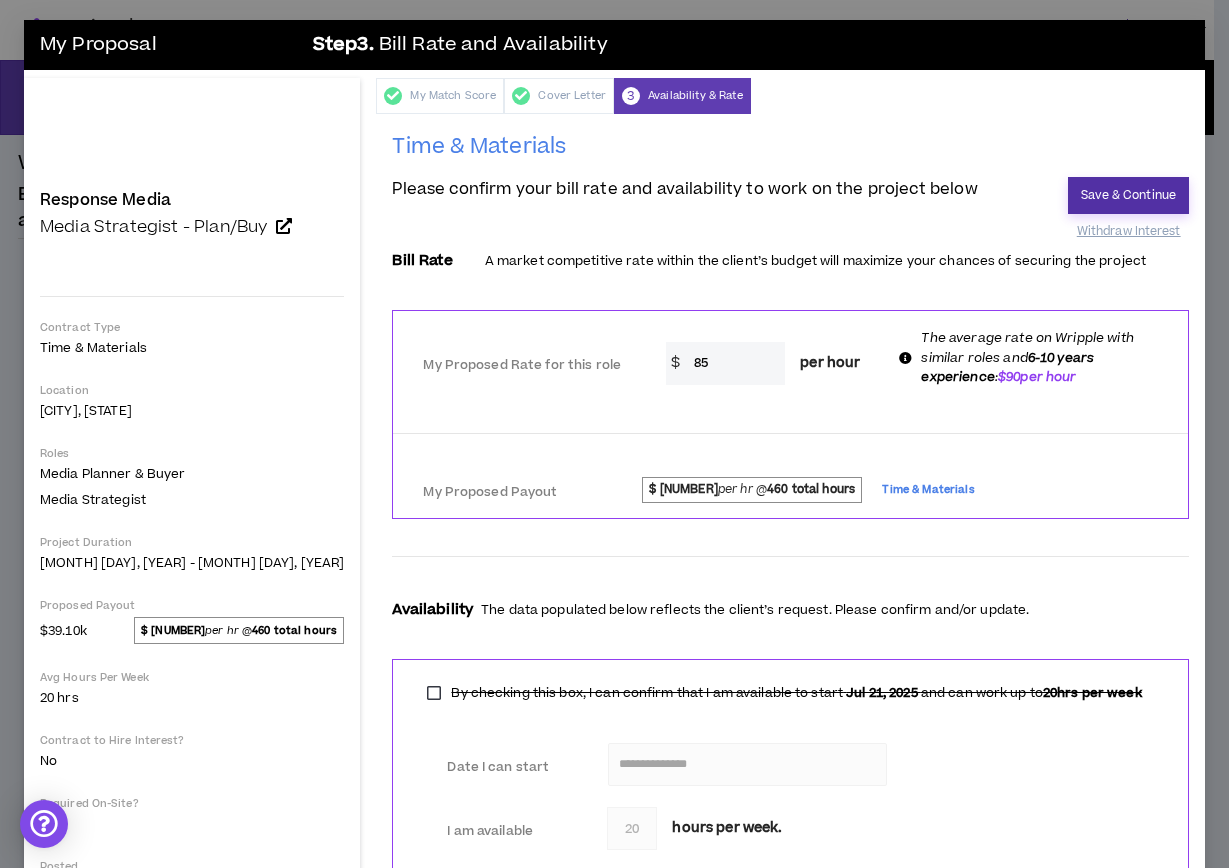 click on "Save & Continue" at bounding box center [1128, 195] 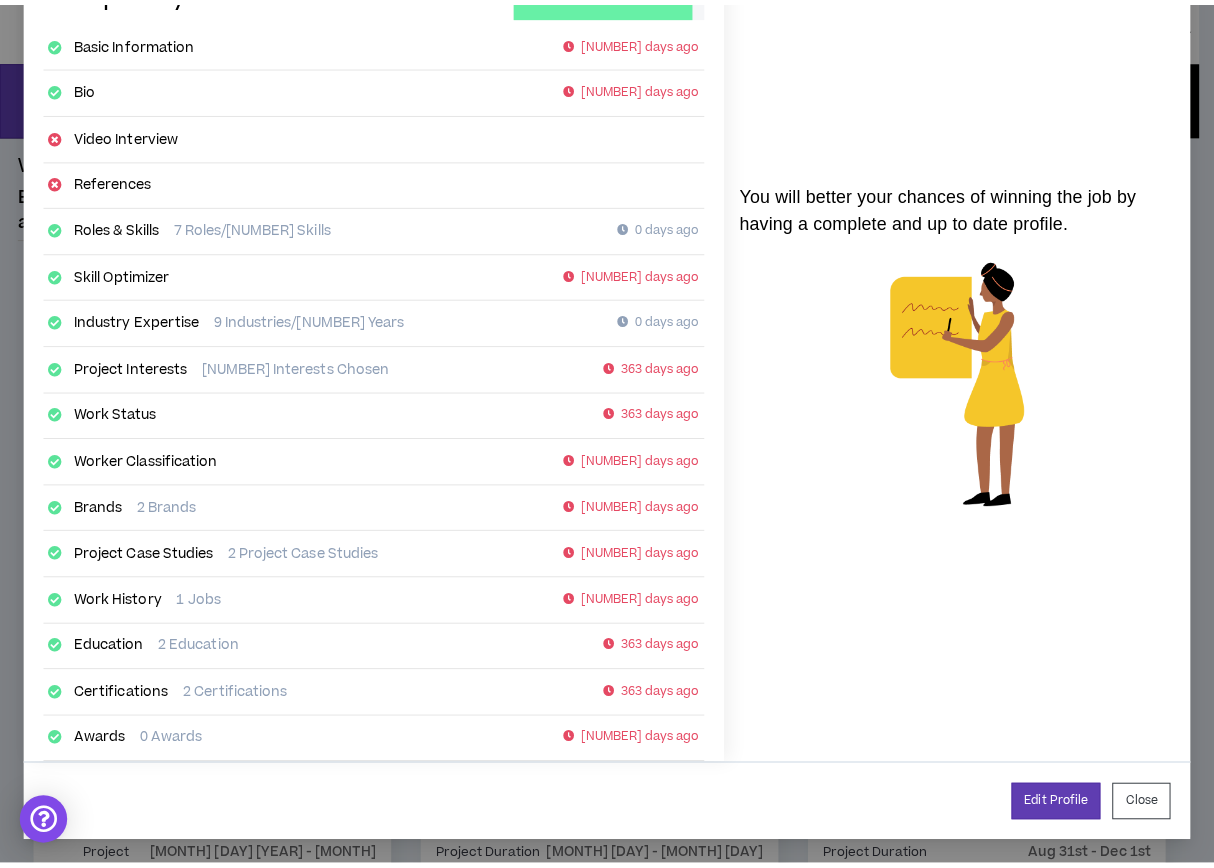 scroll, scrollTop: 137, scrollLeft: 0, axis: vertical 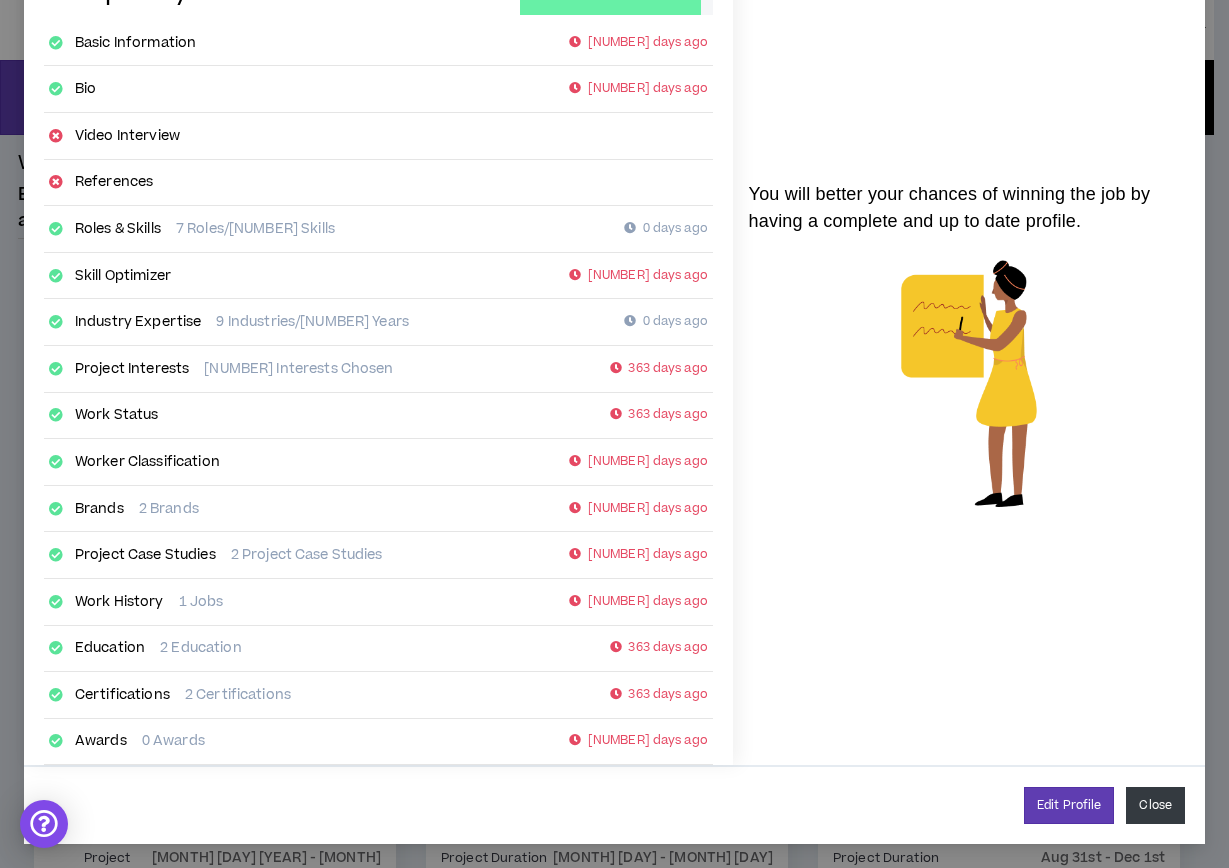 click on "Close" at bounding box center [1155, 805] 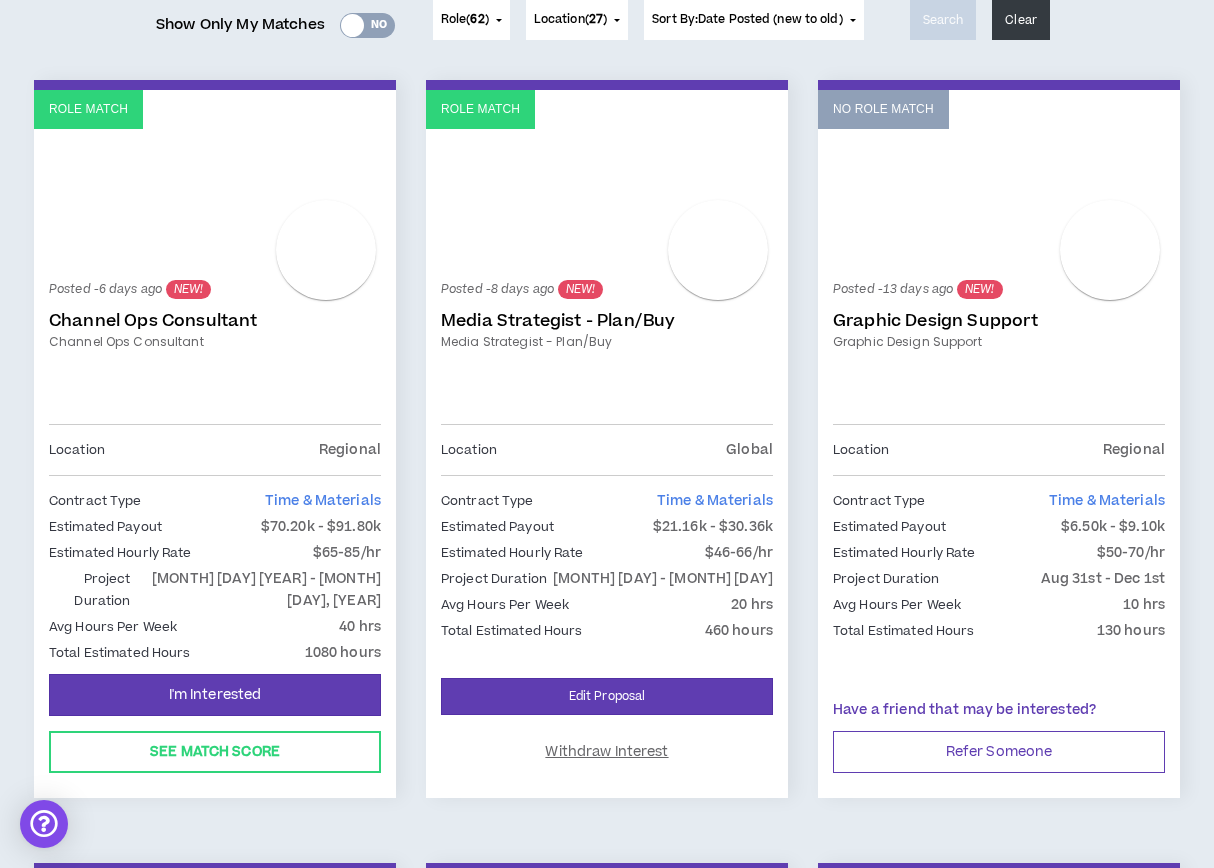 scroll, scrollTop: 280, scrollLeft: 0, axis: vertical 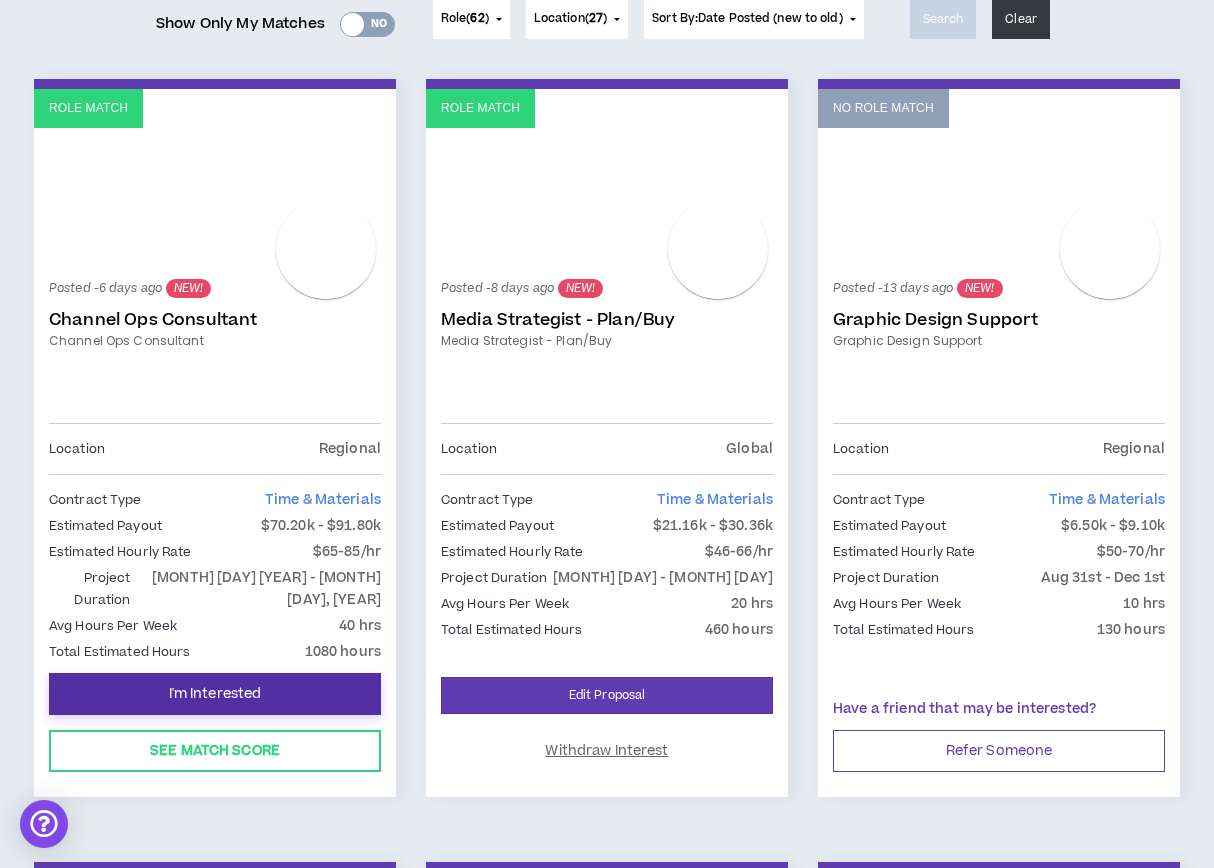 click on "I'm Interested" at bounding box center [215, 694] 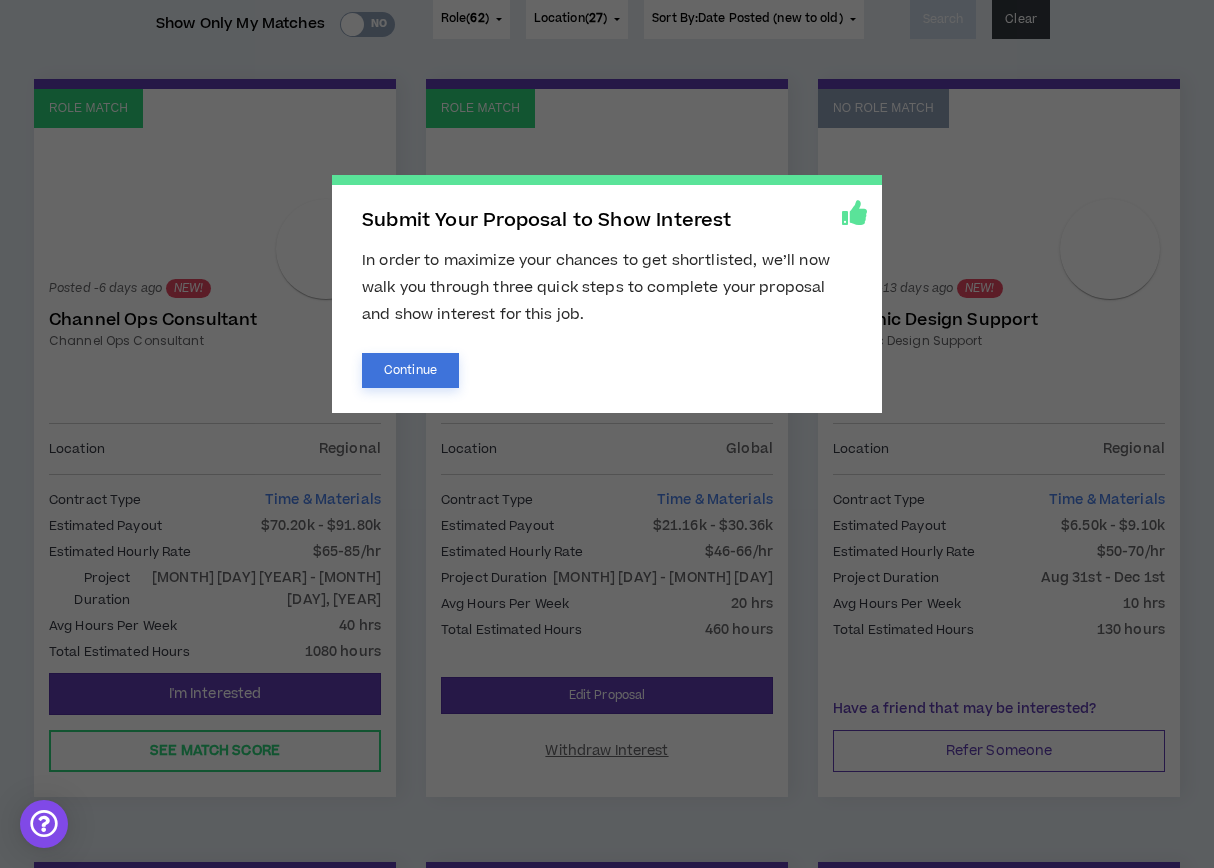 click on "Continue" at bounding box center (410, 370) 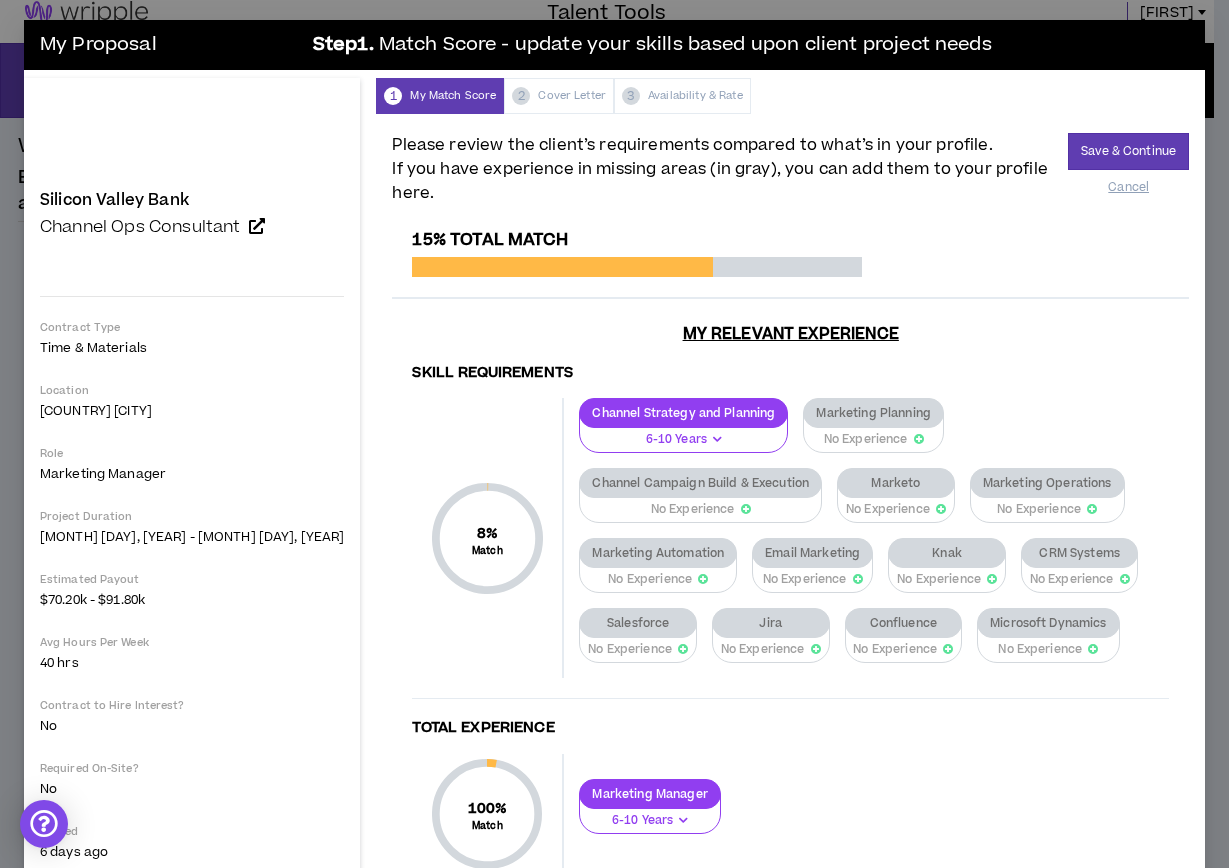 scroll, scrollTop: 0, scrollLeft: 0, axis: both 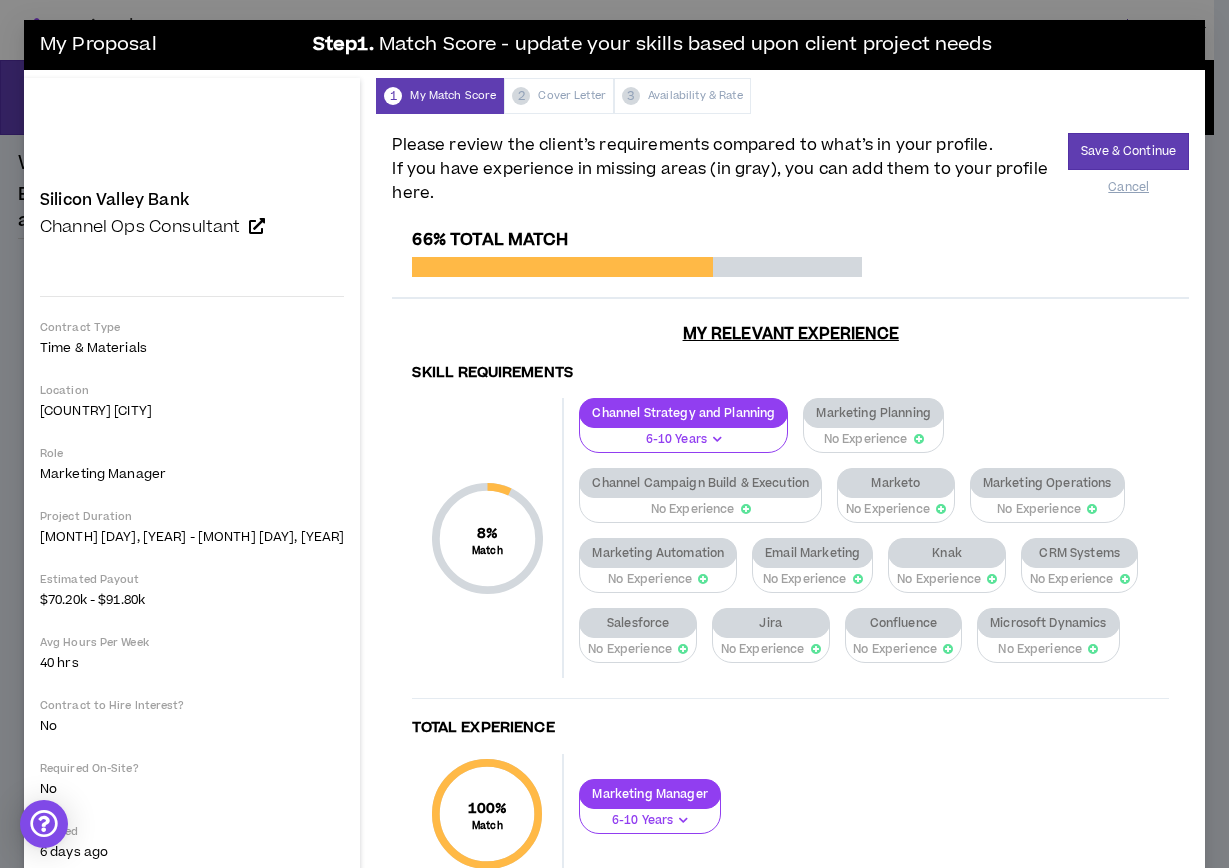 click on "No Experience" at bounding box center [866, 439] 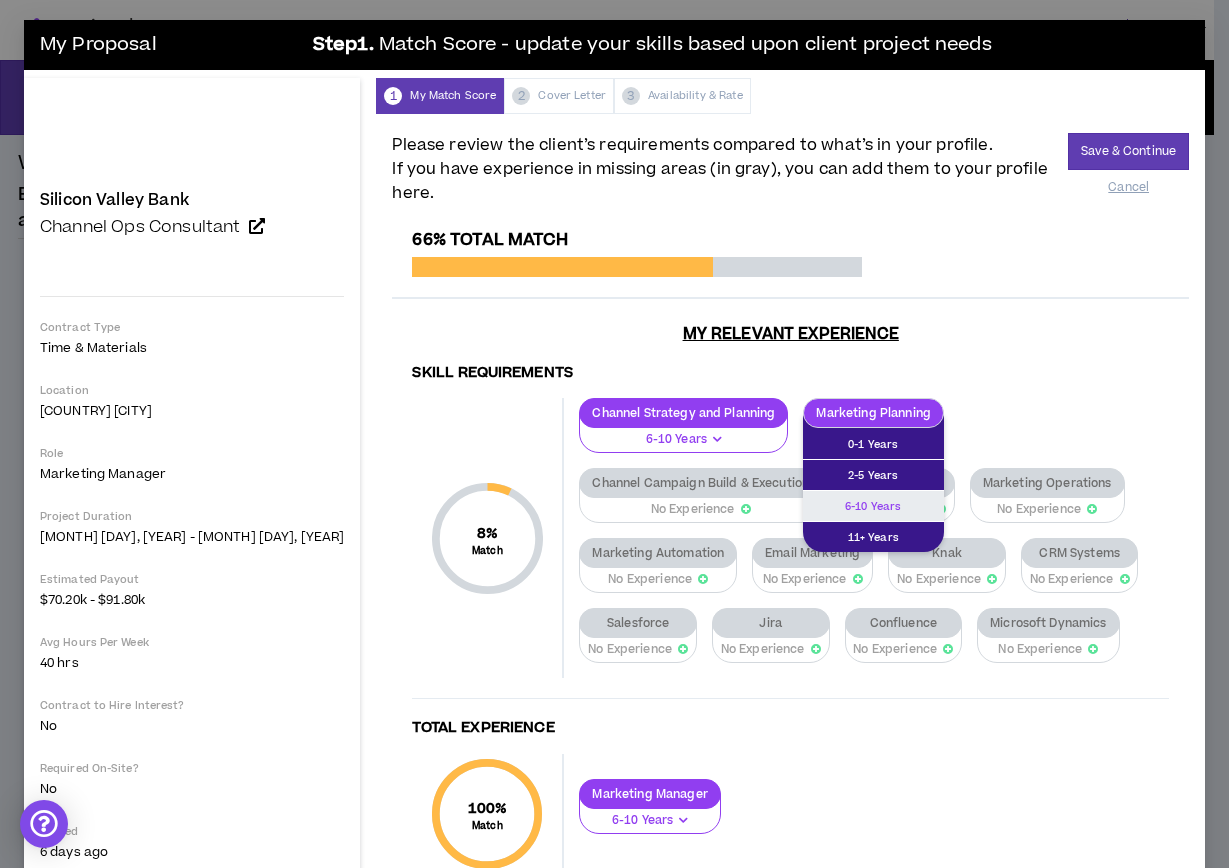 click on "6-10 Years" at bounding box center [873, 444] 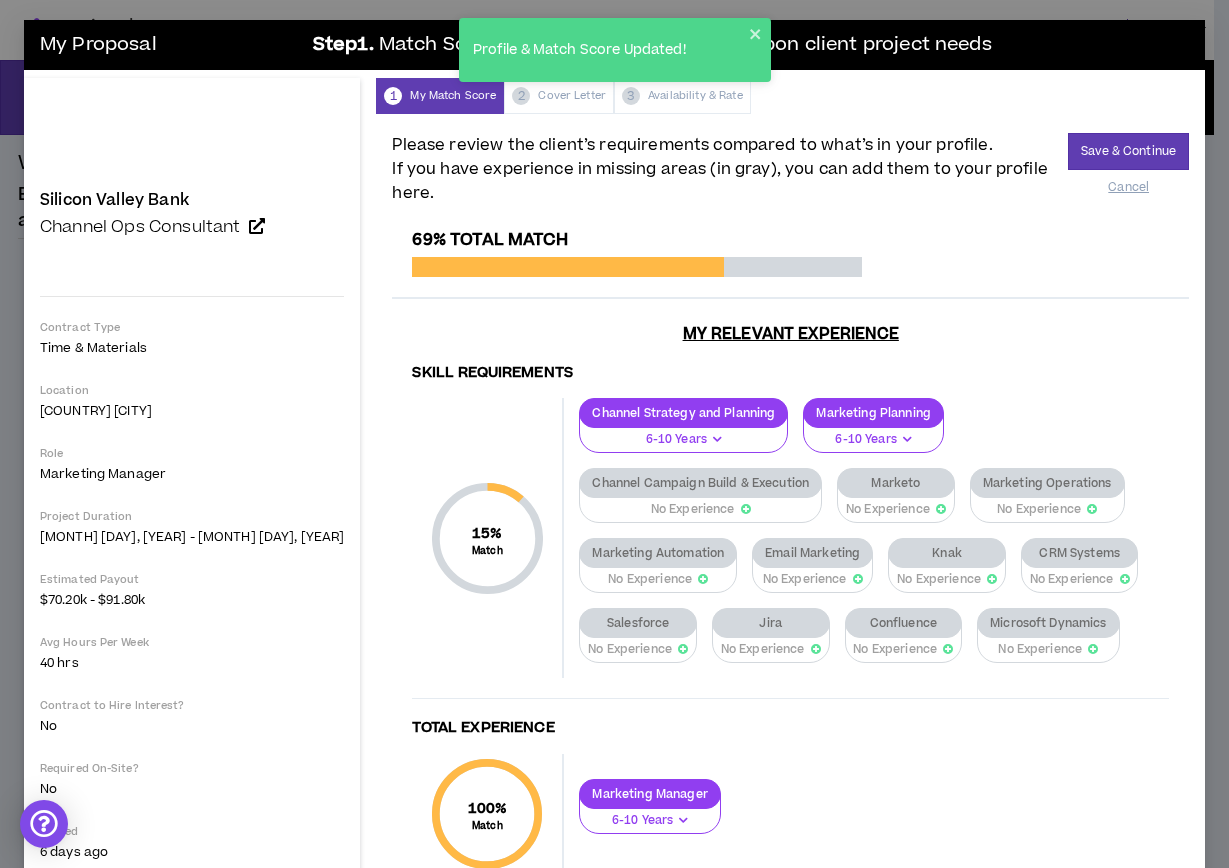 click on "No Experience" at bounding box center [693, 509] 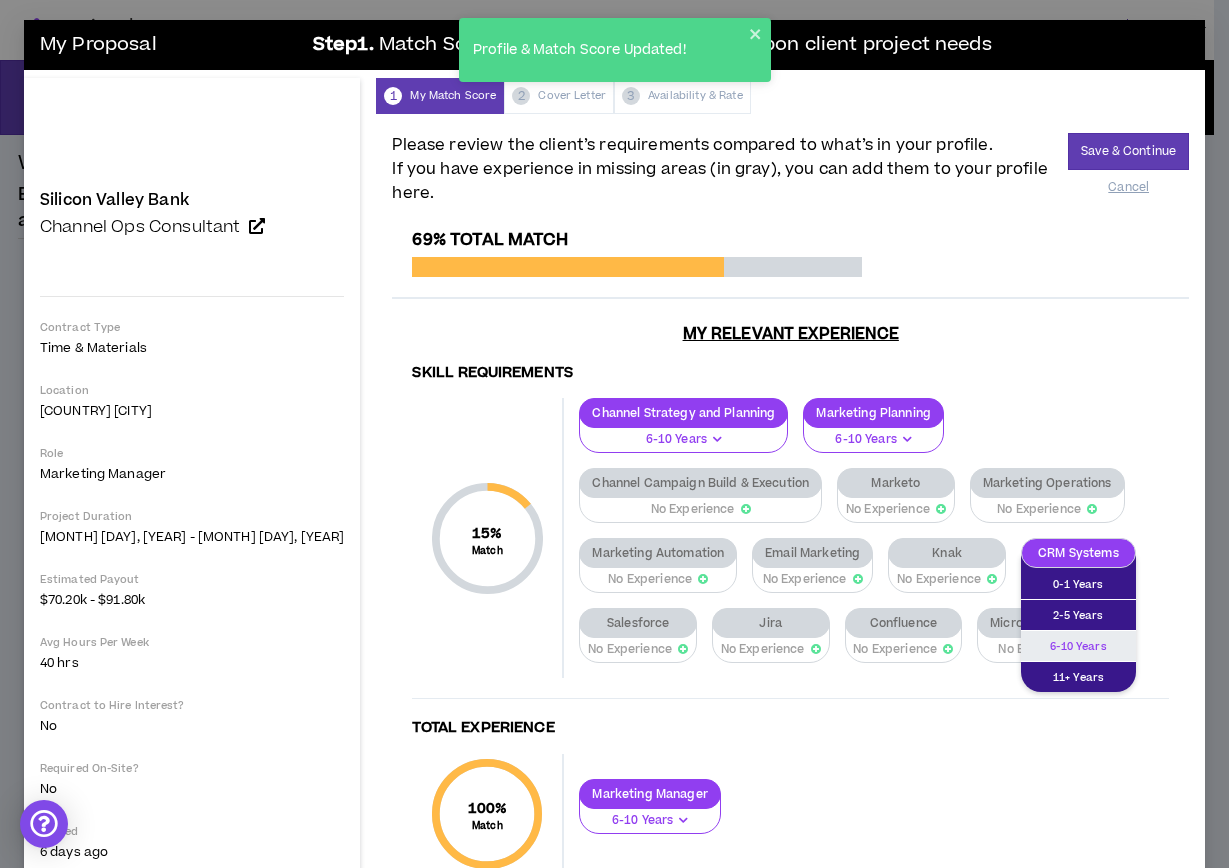 click on "6-10 Years" at bounding box center (1078, 584) 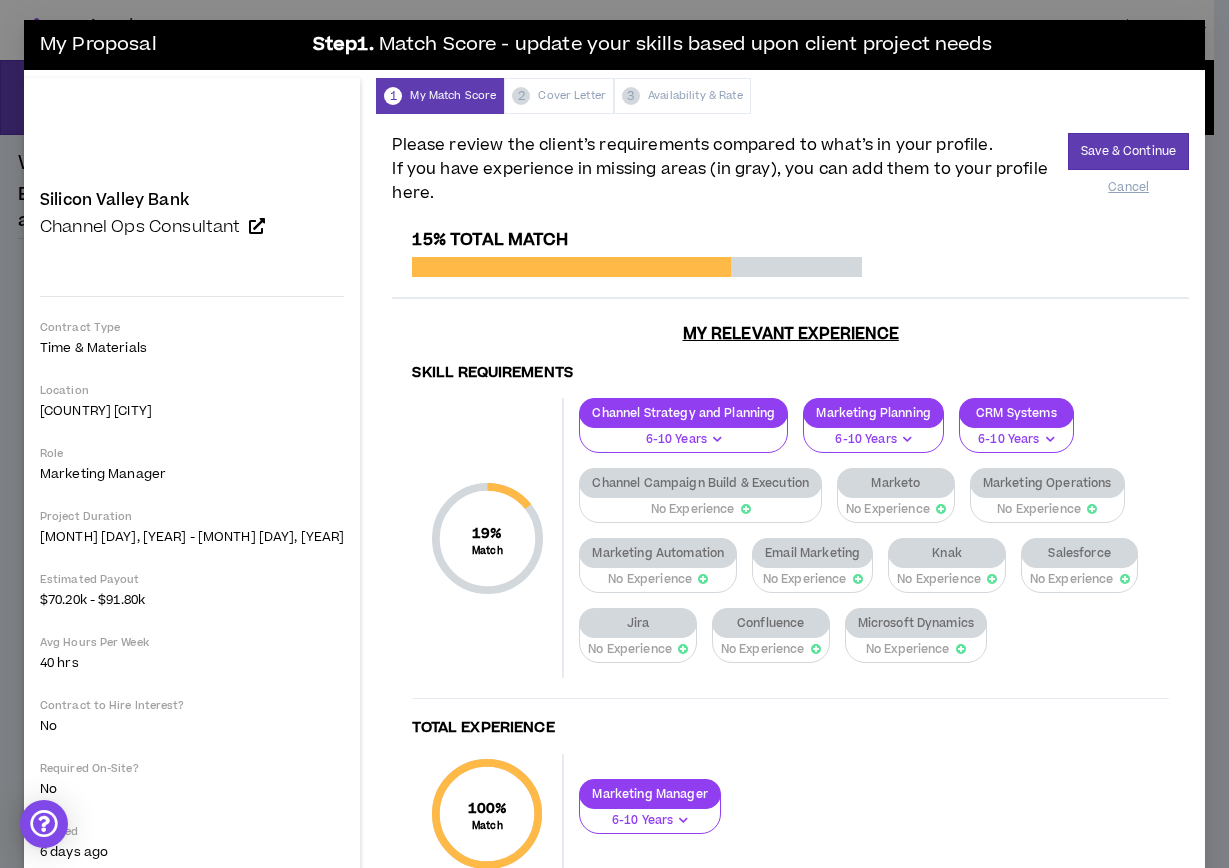 click on "Channel Campaign Build & Execution" at bounding box center (700, 483) 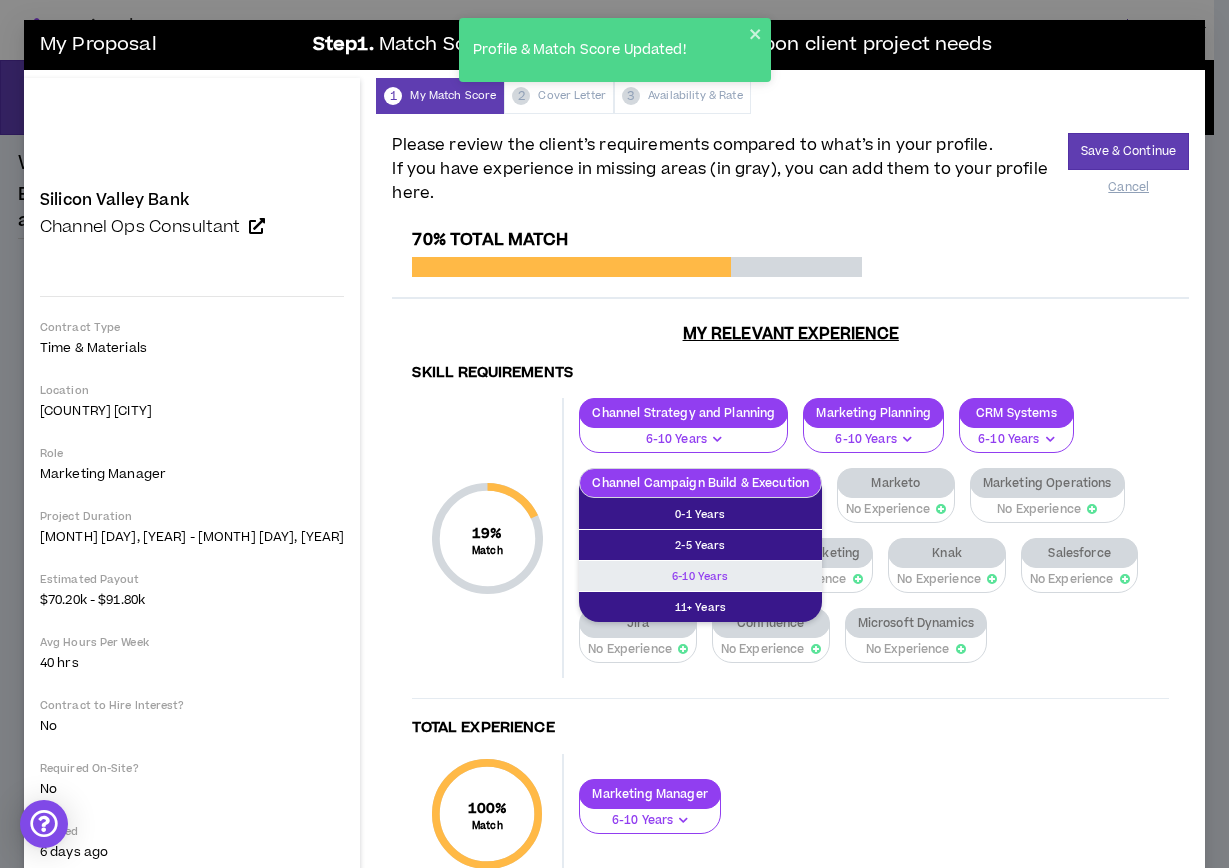 click on "6-10 Years" at bounding box center [700, 514] 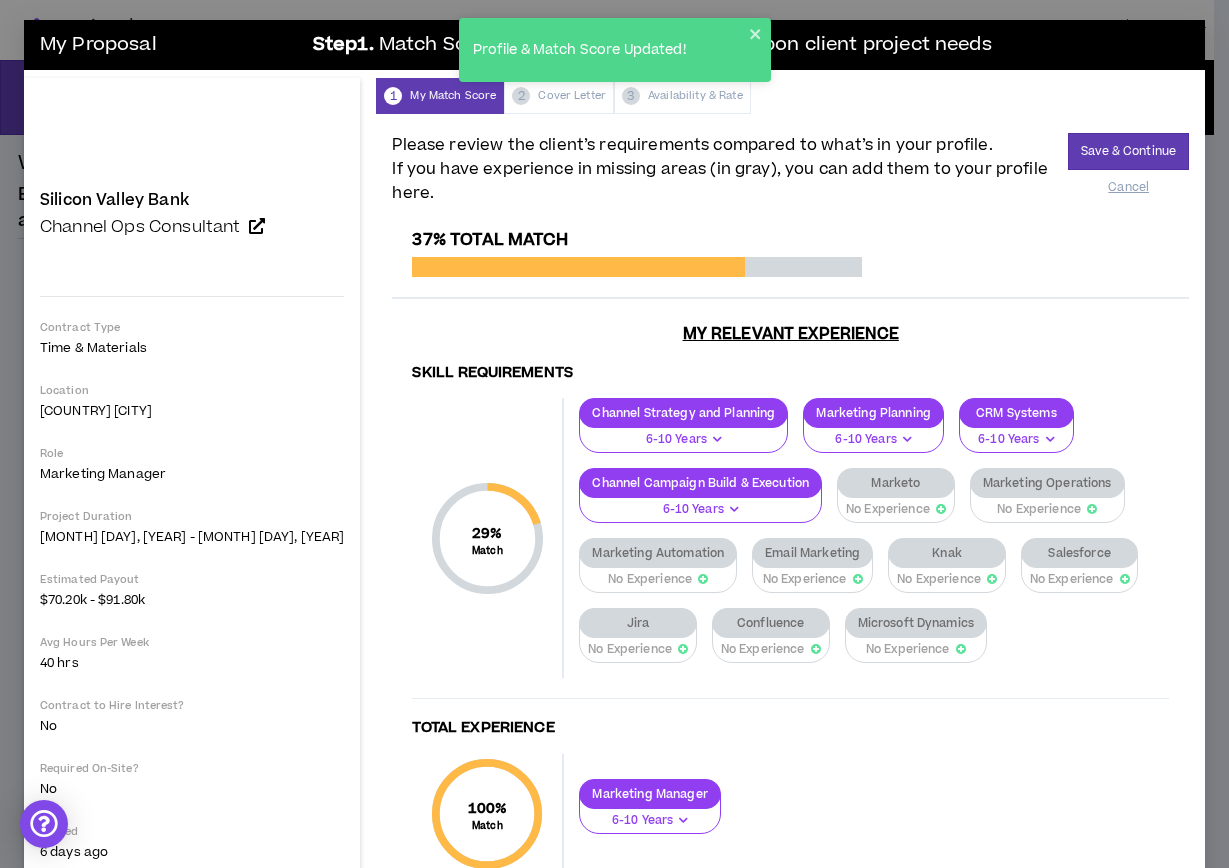 click on "Marketing Operations" at bounding box center (895, 483) 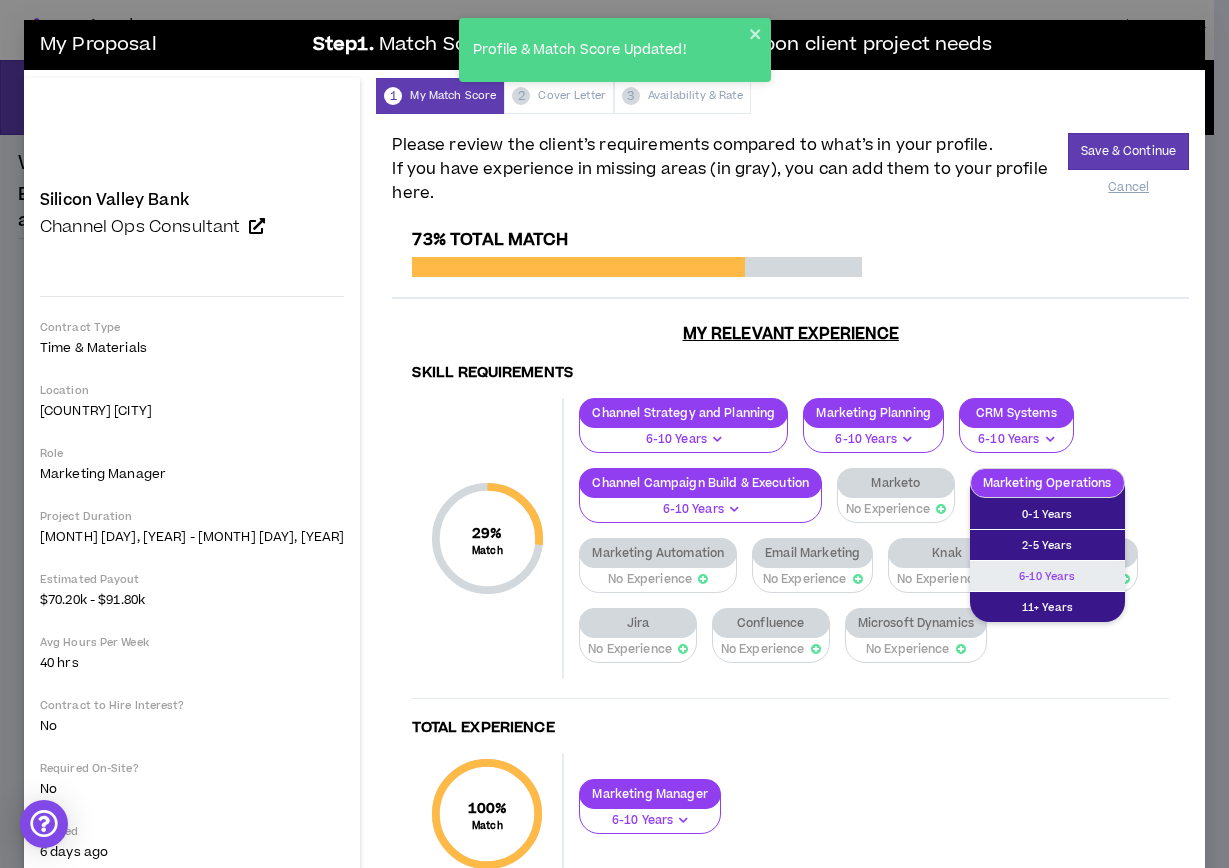 click on "6-10 Years" at bounding box center (1047, 514) 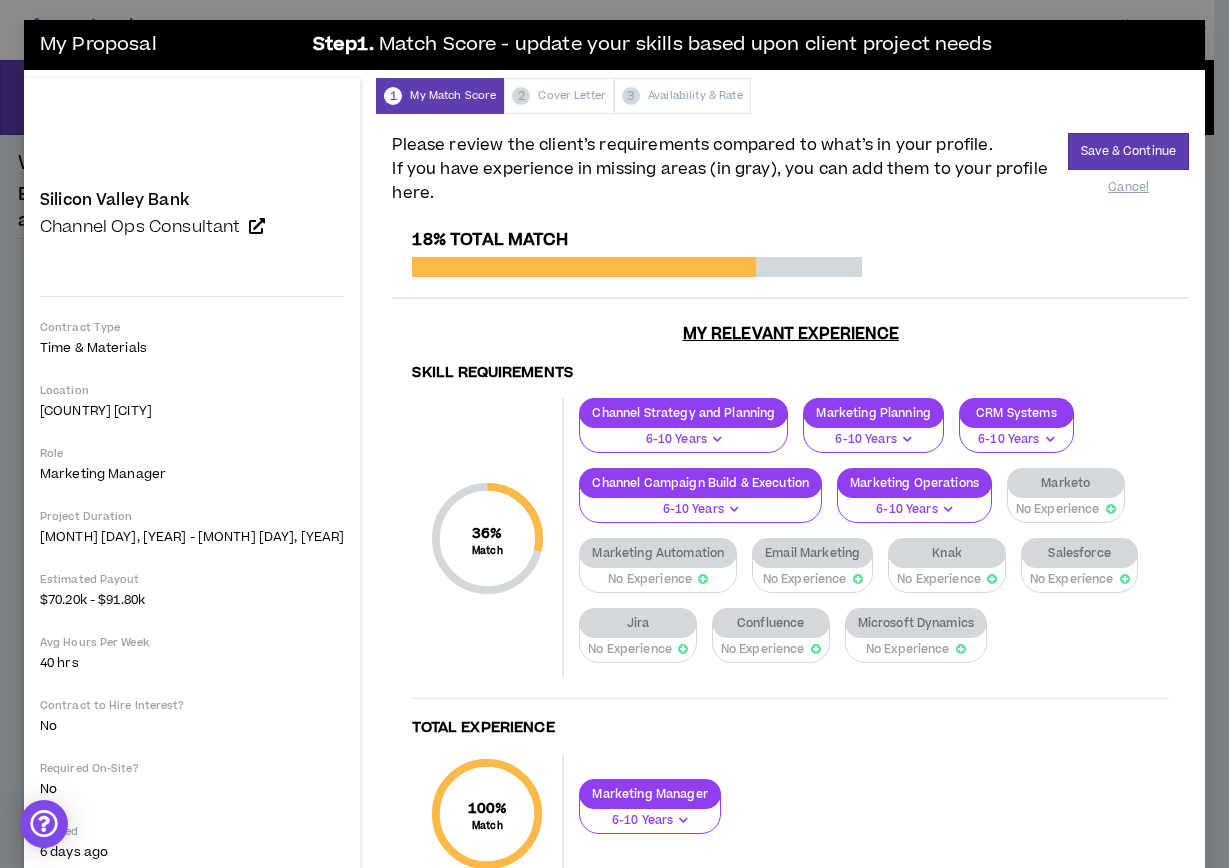 click on "Marketo" at bounding box center (1066, 483) 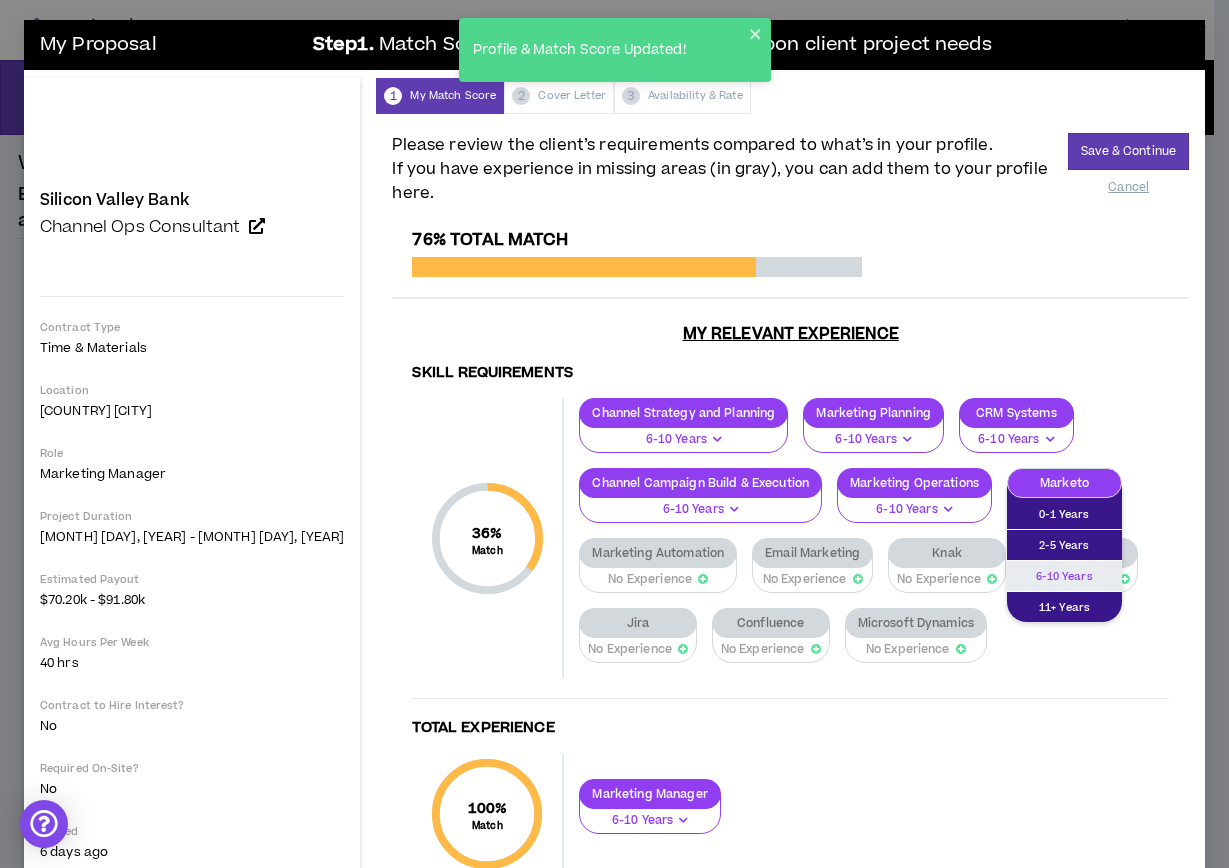 click on "6-10 Years" at bounding box center (1064, 514) 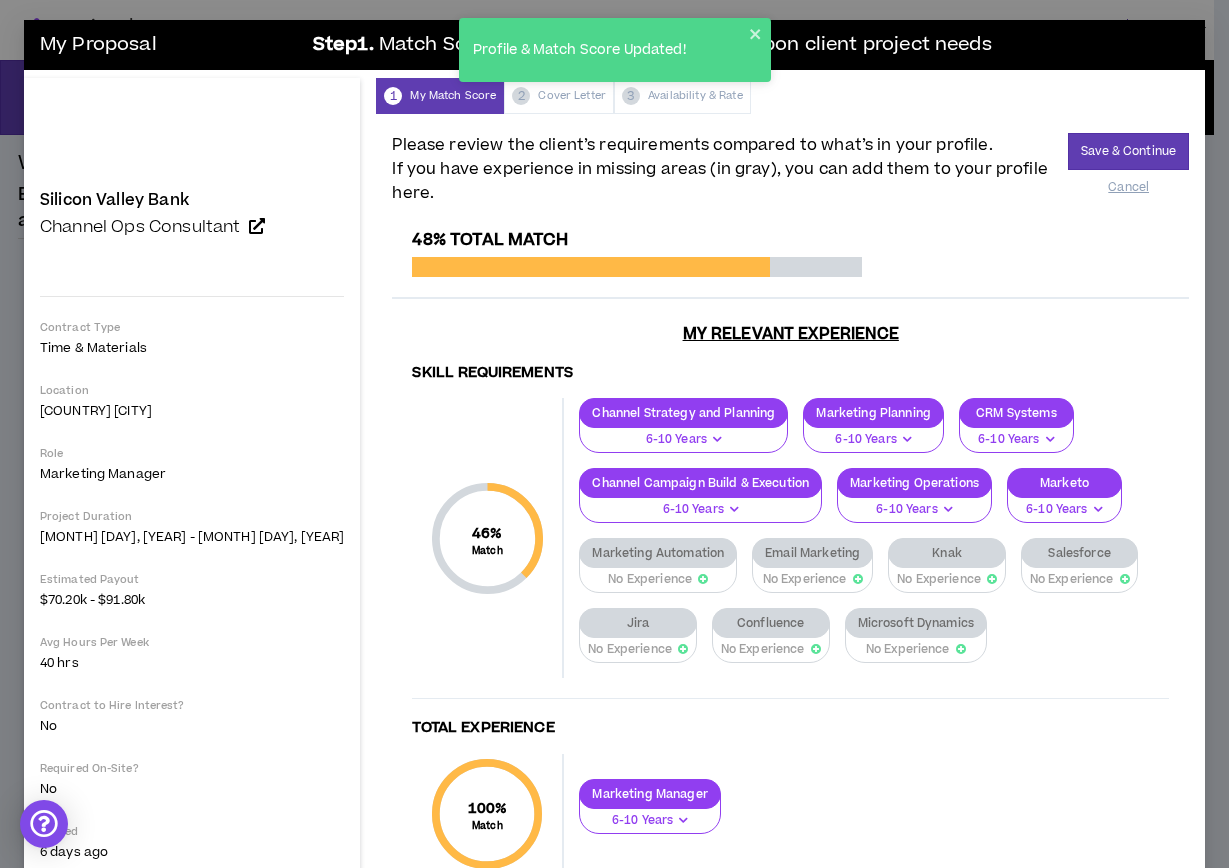 click on "No Experience" at bounding box center [650, 579] 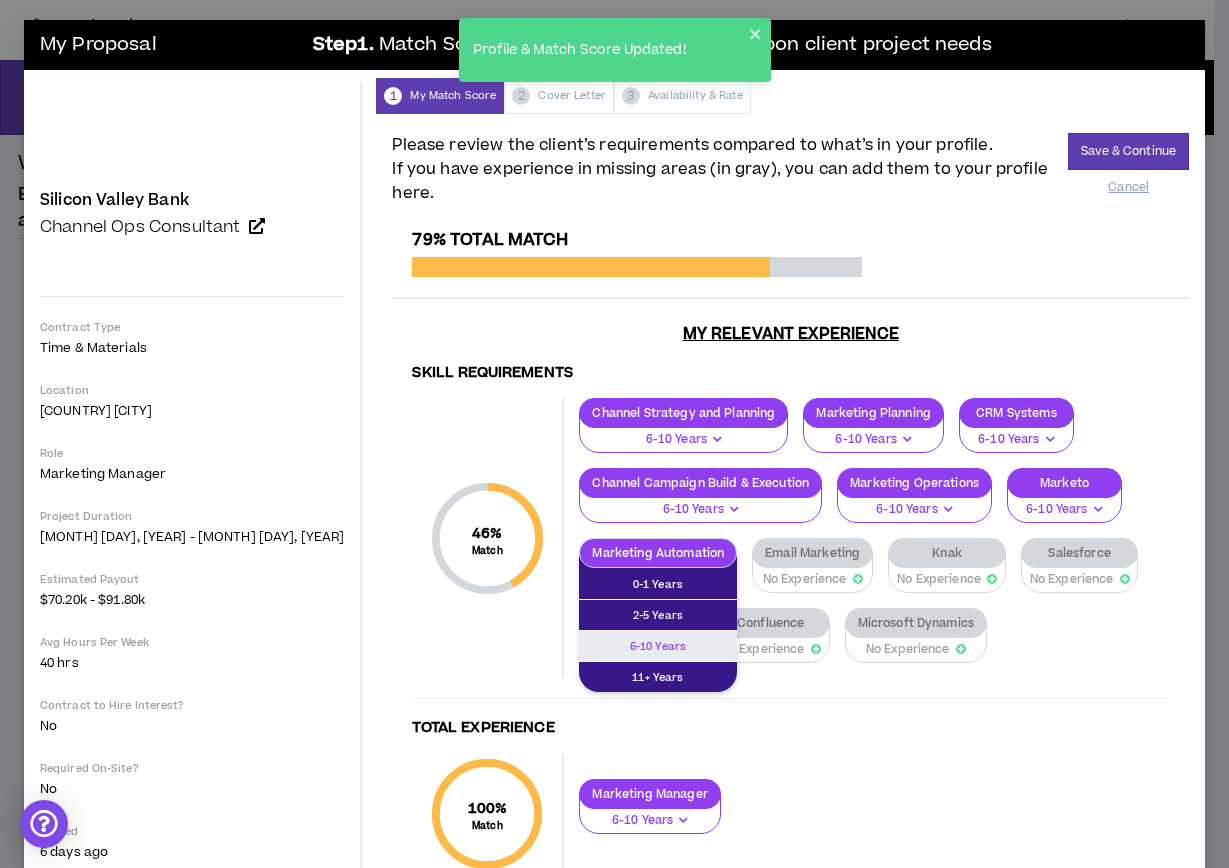 click on "6-10 Years" at bounding box center [658, 584] 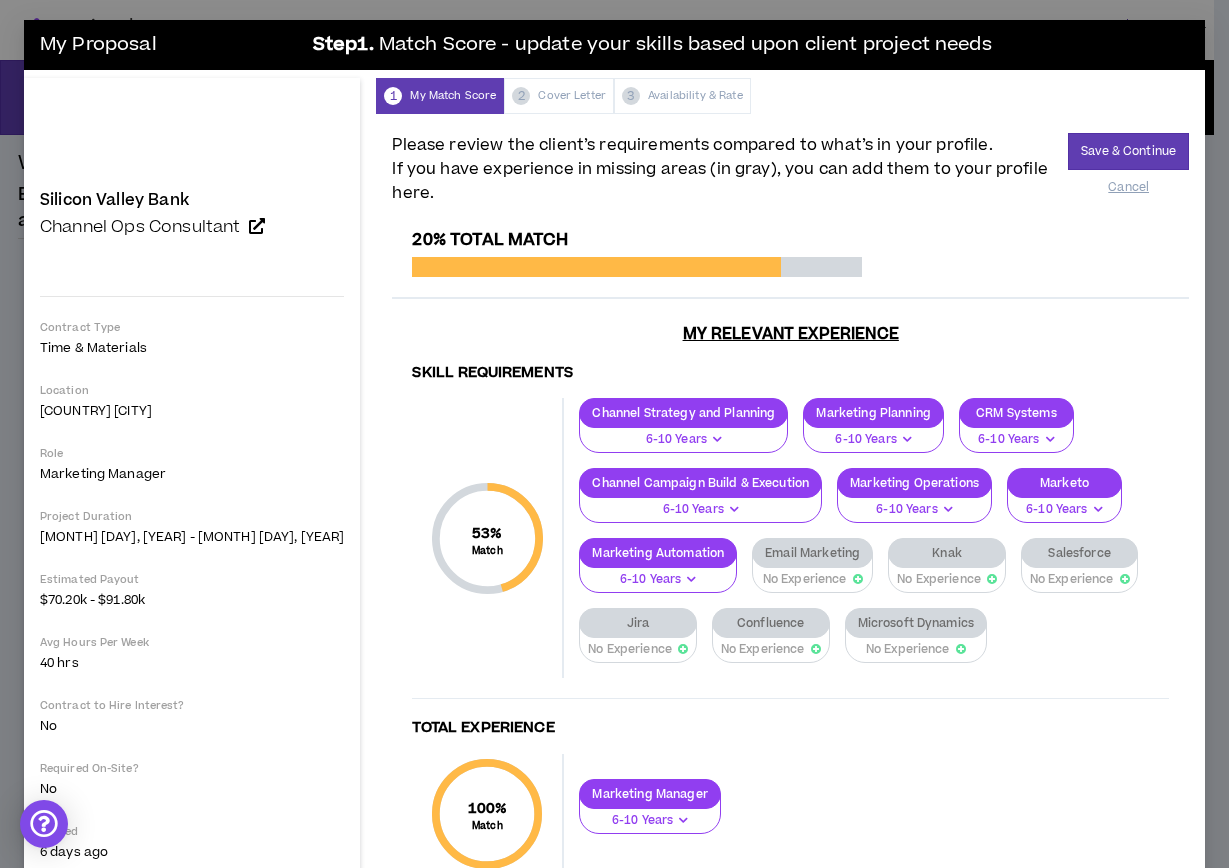 click at bounding box center [858, 579] 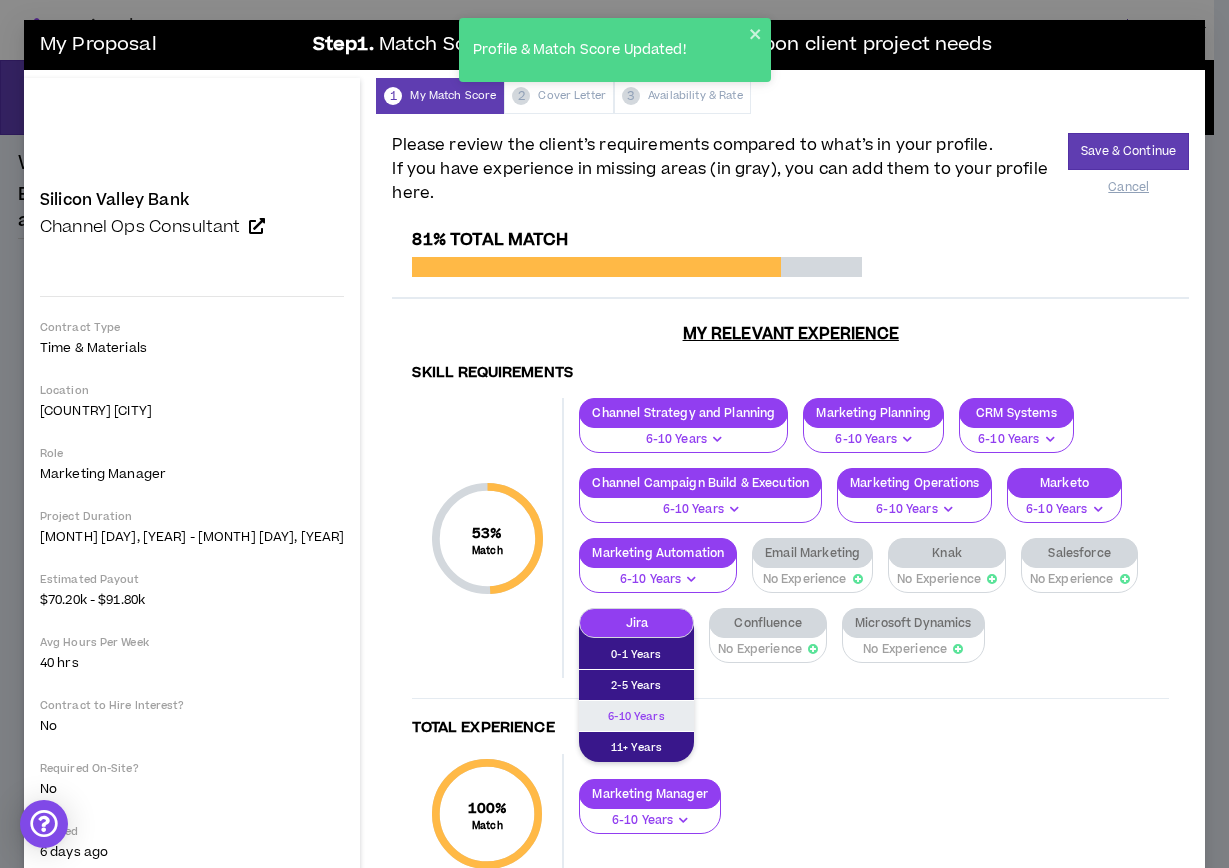 click on "6-10 Years" at bounding box center (636, 654) 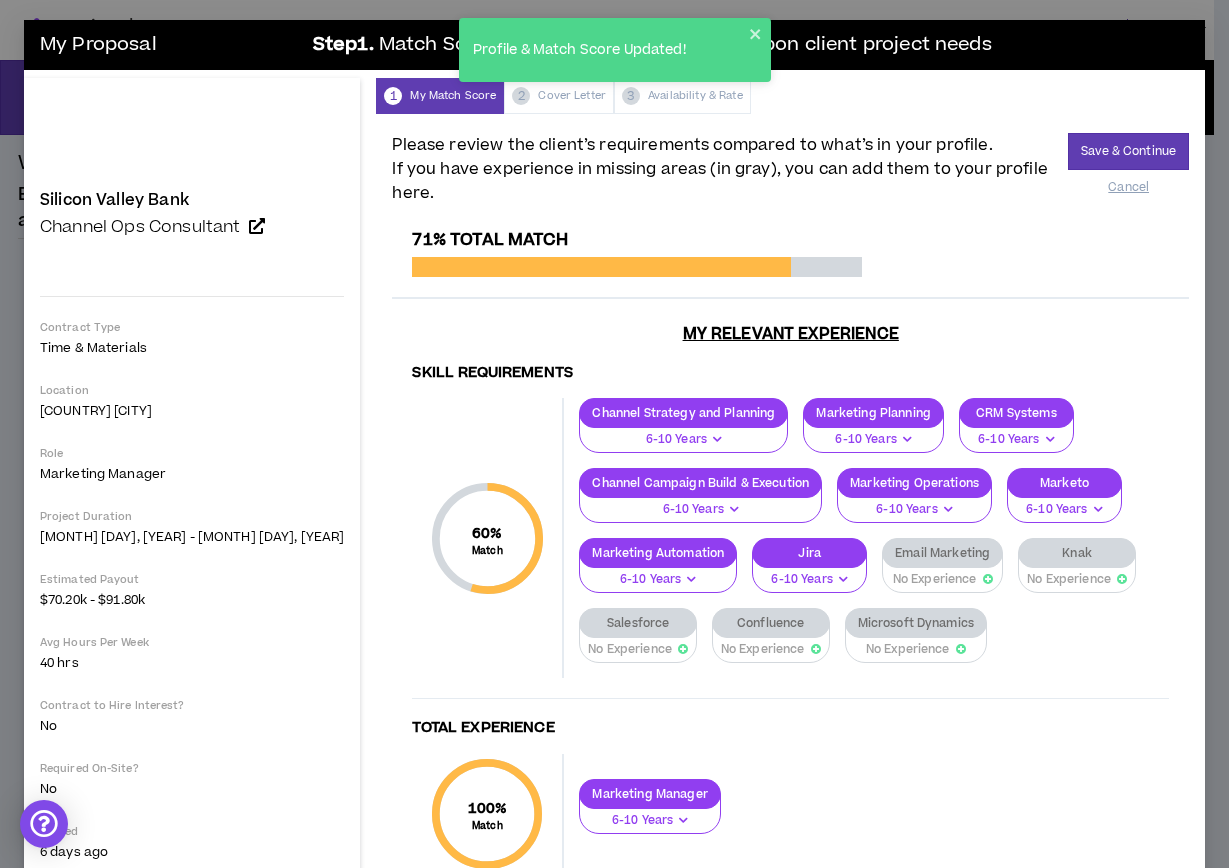 click on "No Experience" at bounding box center (935, 579) 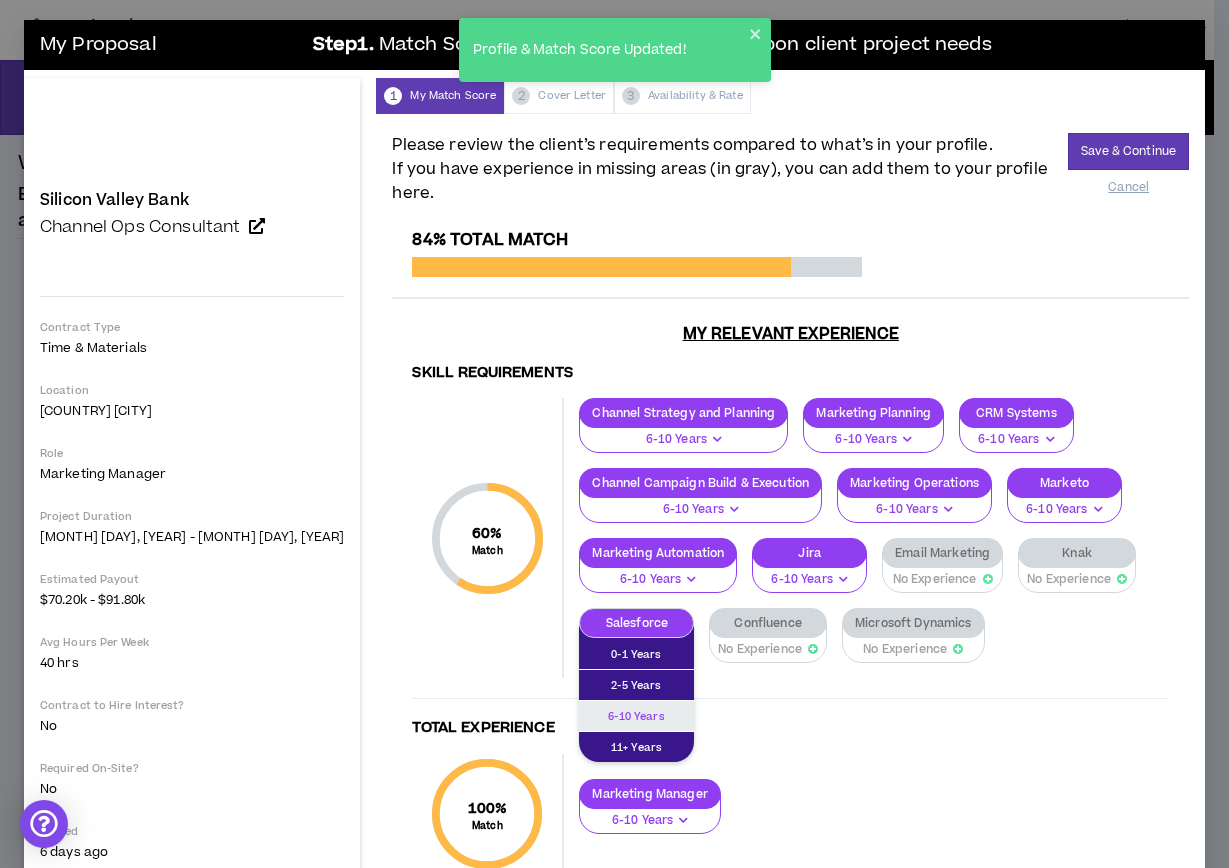 click on "6-10 Years" at bounding box center (636, 654) 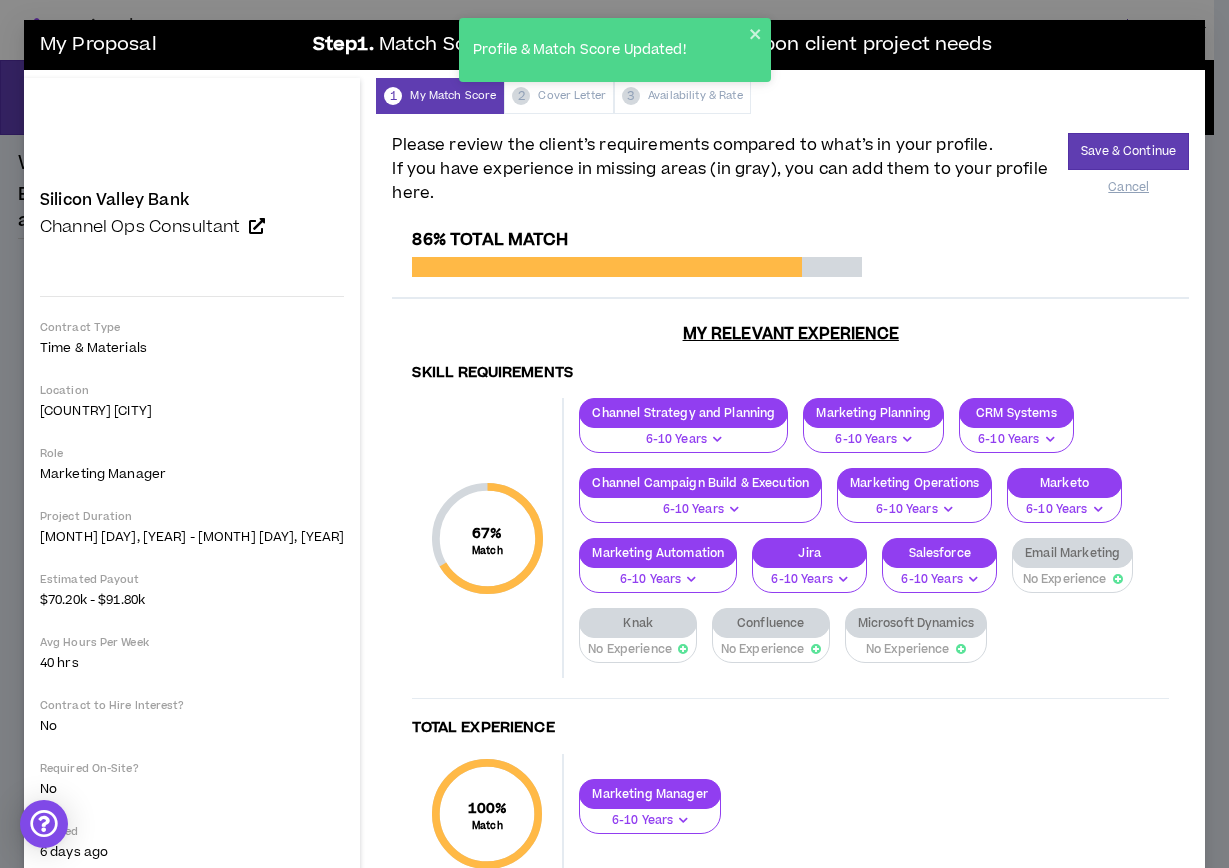 click at bounding box center [1118, 579] 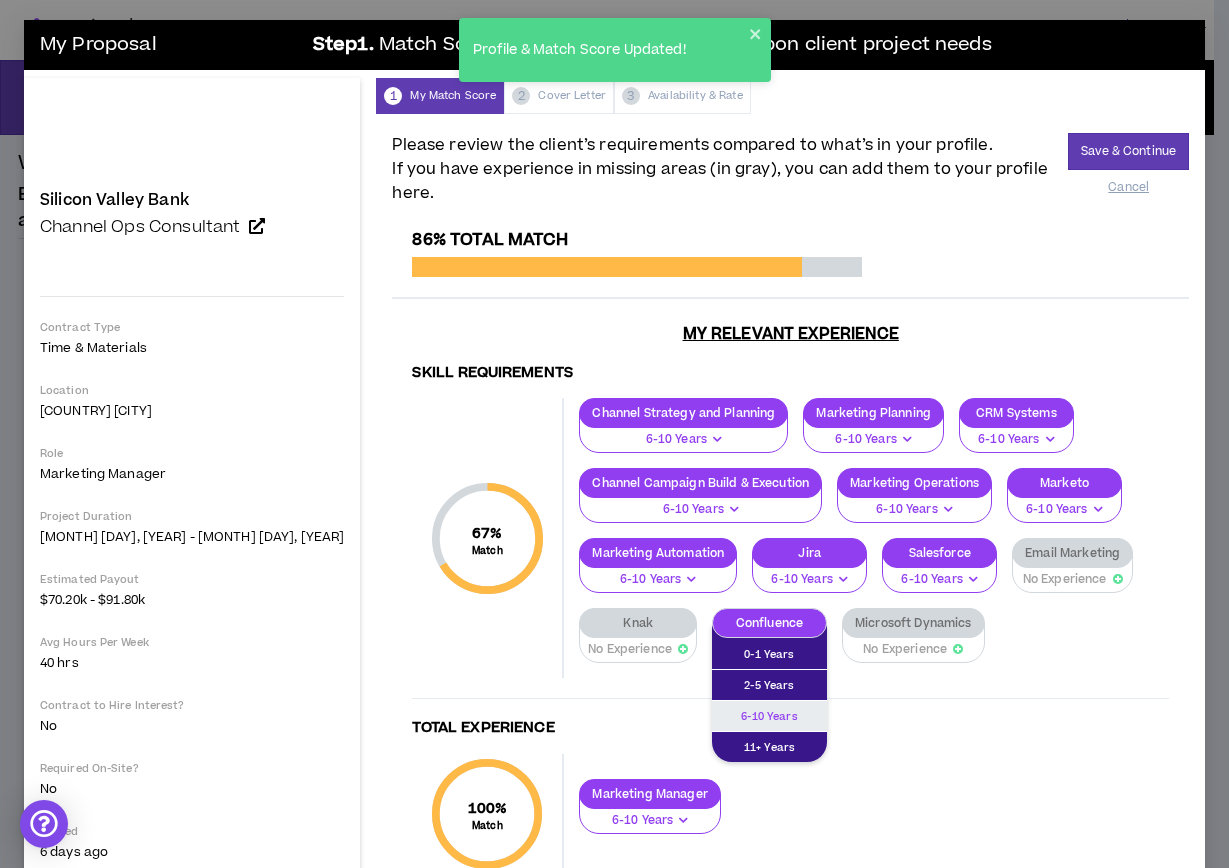 click on "6-10 Years" at bounding box center (769, 654) 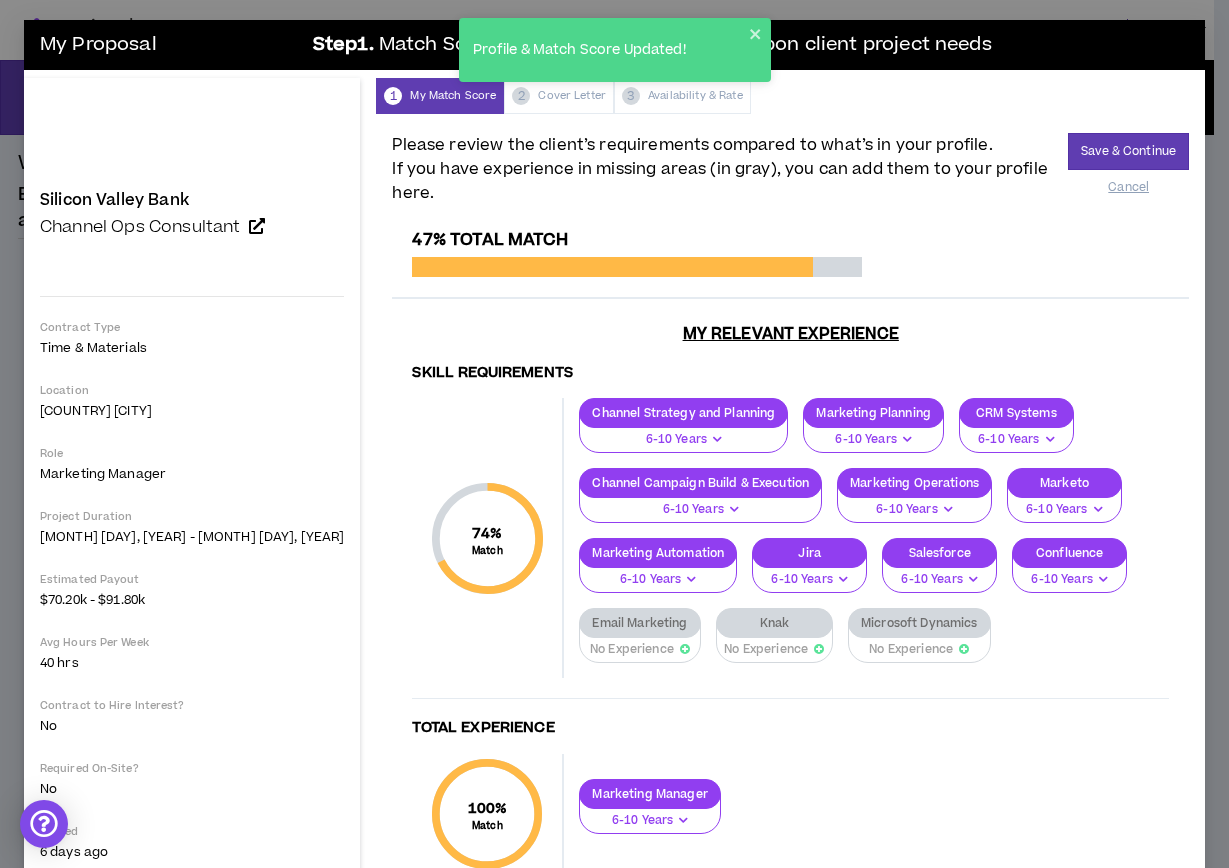 click on "No Experience" at bounding box center [632, 649] 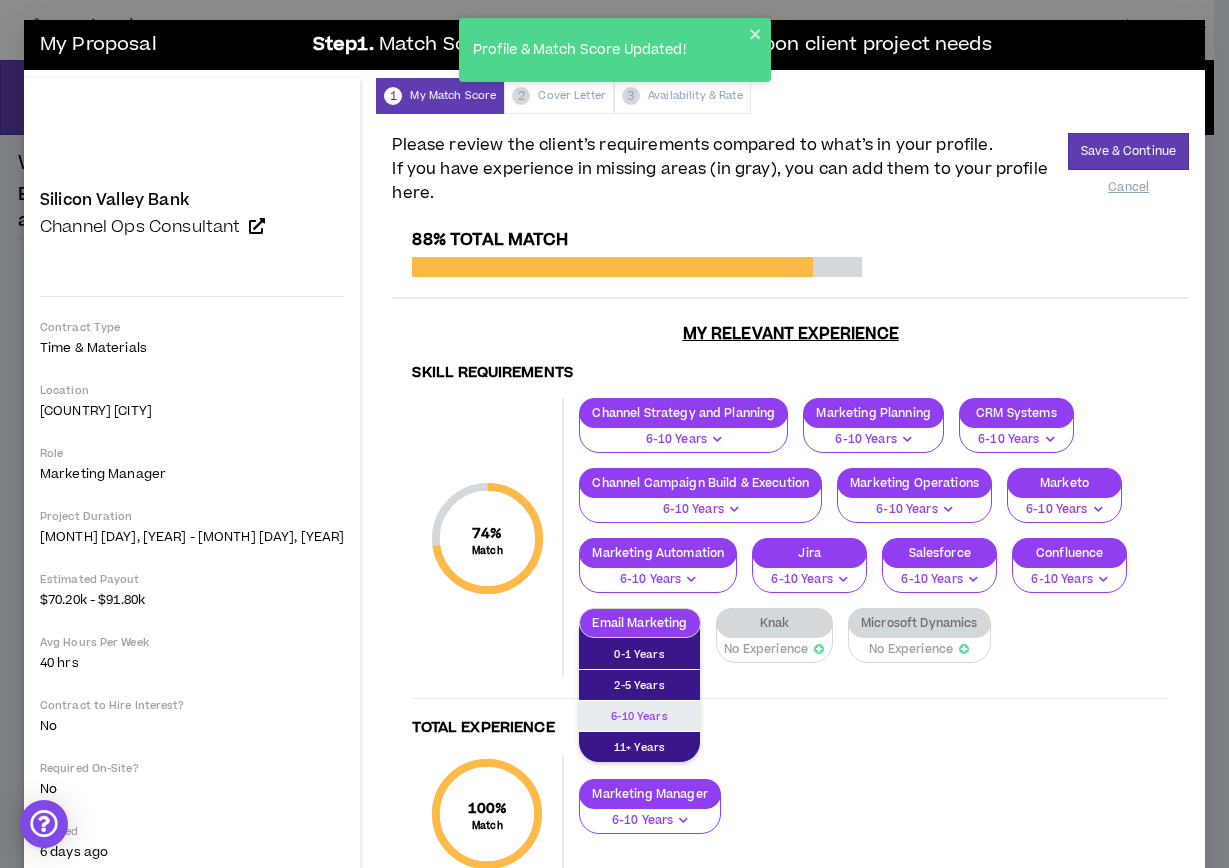 click on "6-10 Years" at bounding box center (639, 654) 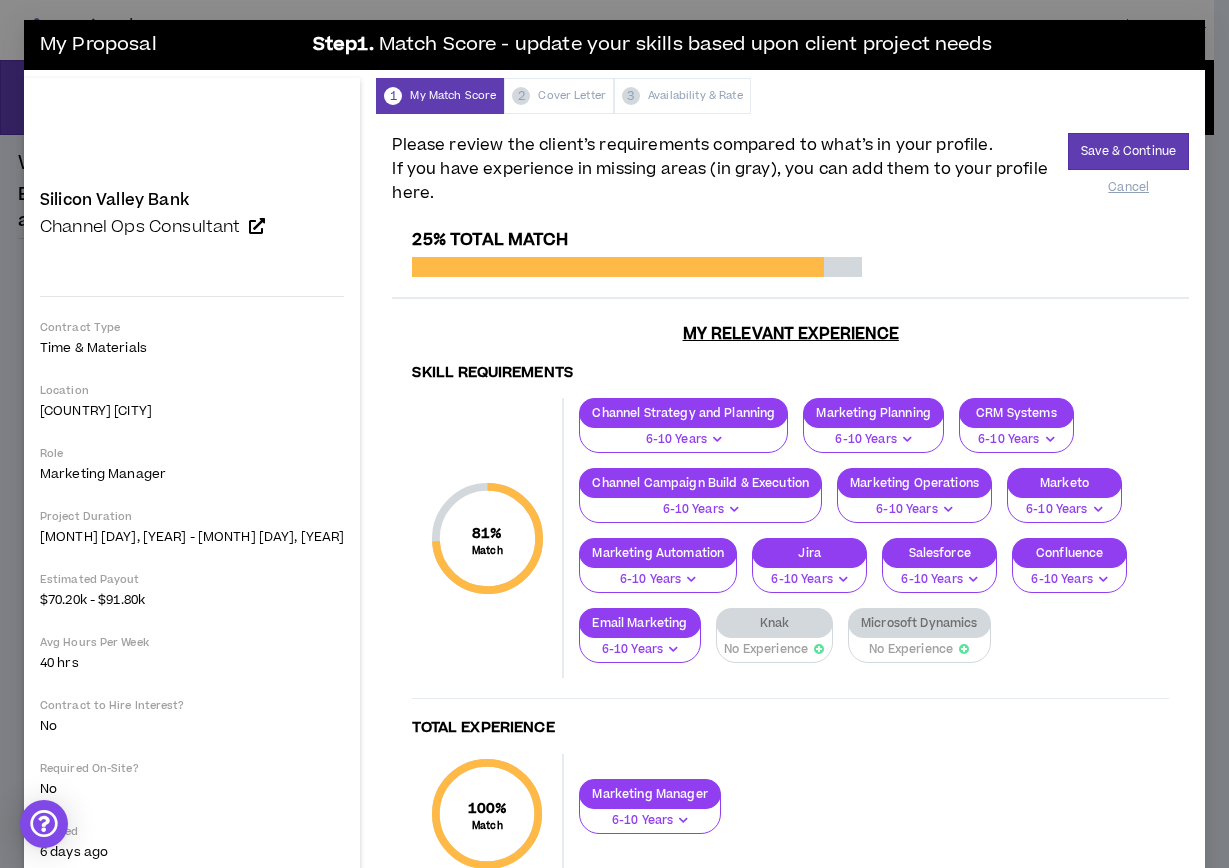 click on "No Experience" at bounding box center [766, 649] 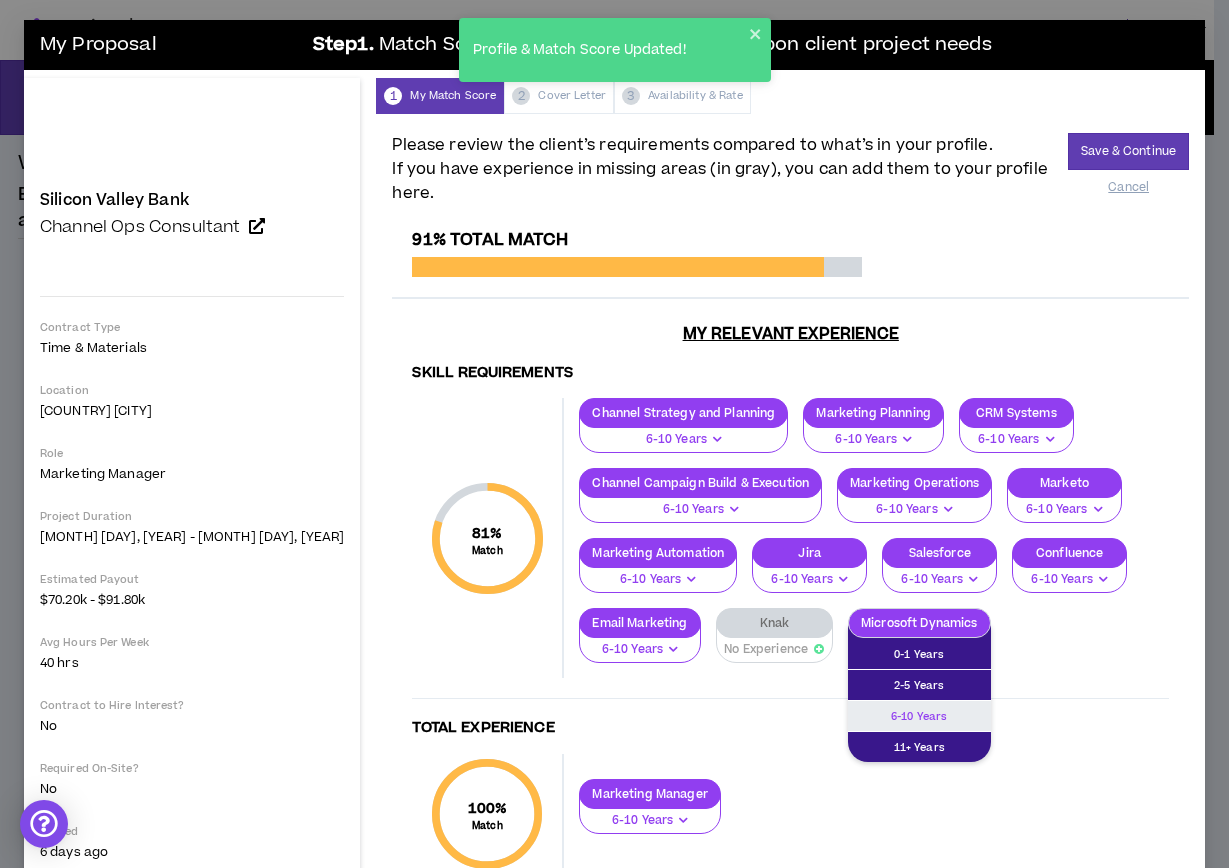 click on "6-10 Years" at bounding box center [919, 654] 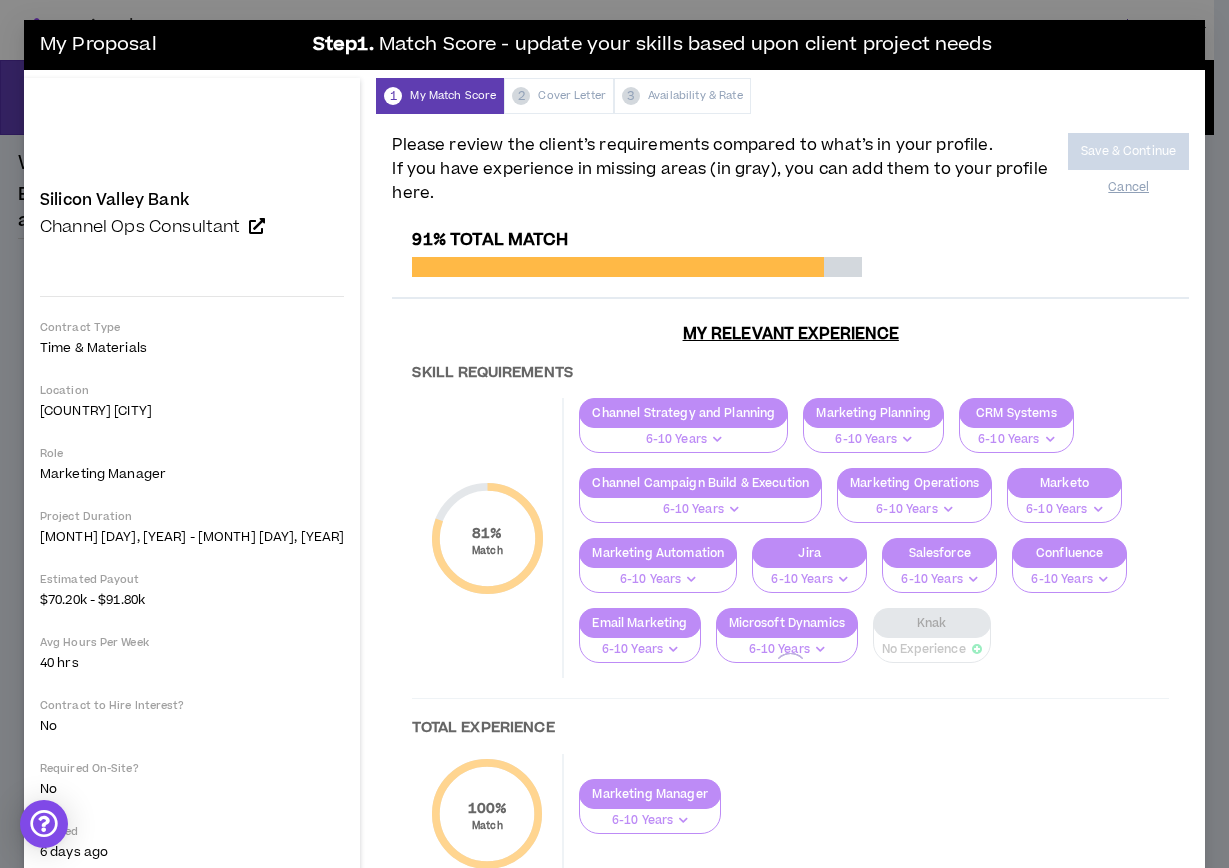 click at bounding box center [790, 670] 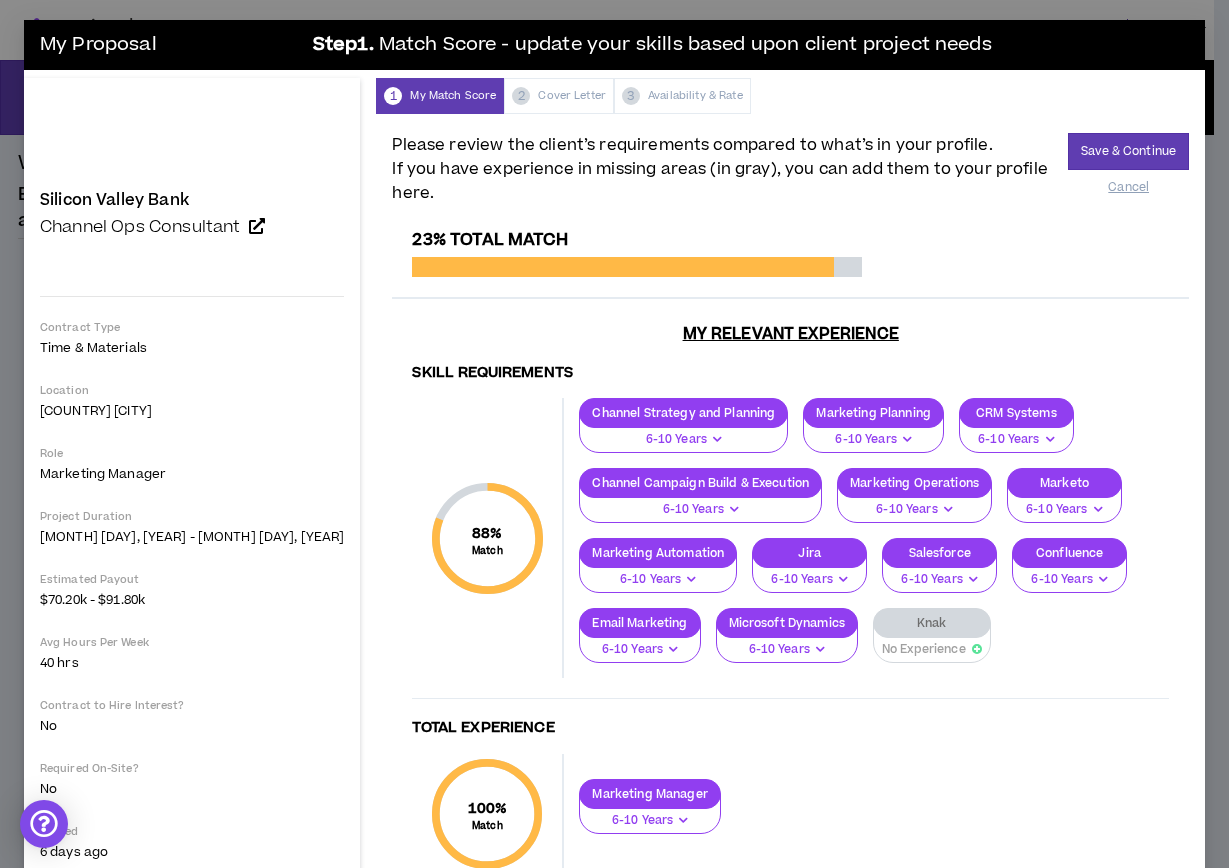 click on "No Experience" at bounding box center [924, 649] 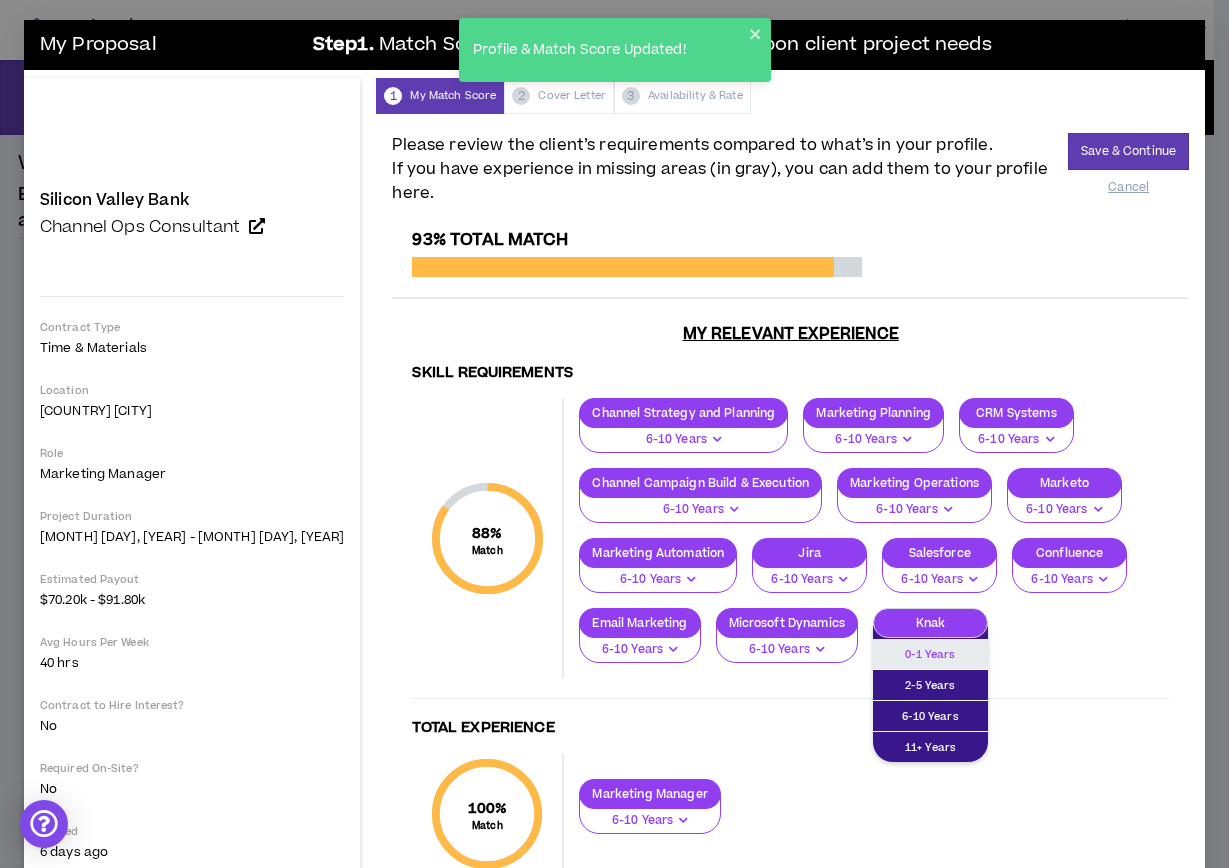 click on "0-1 Years" at bounding box center [930, 654] 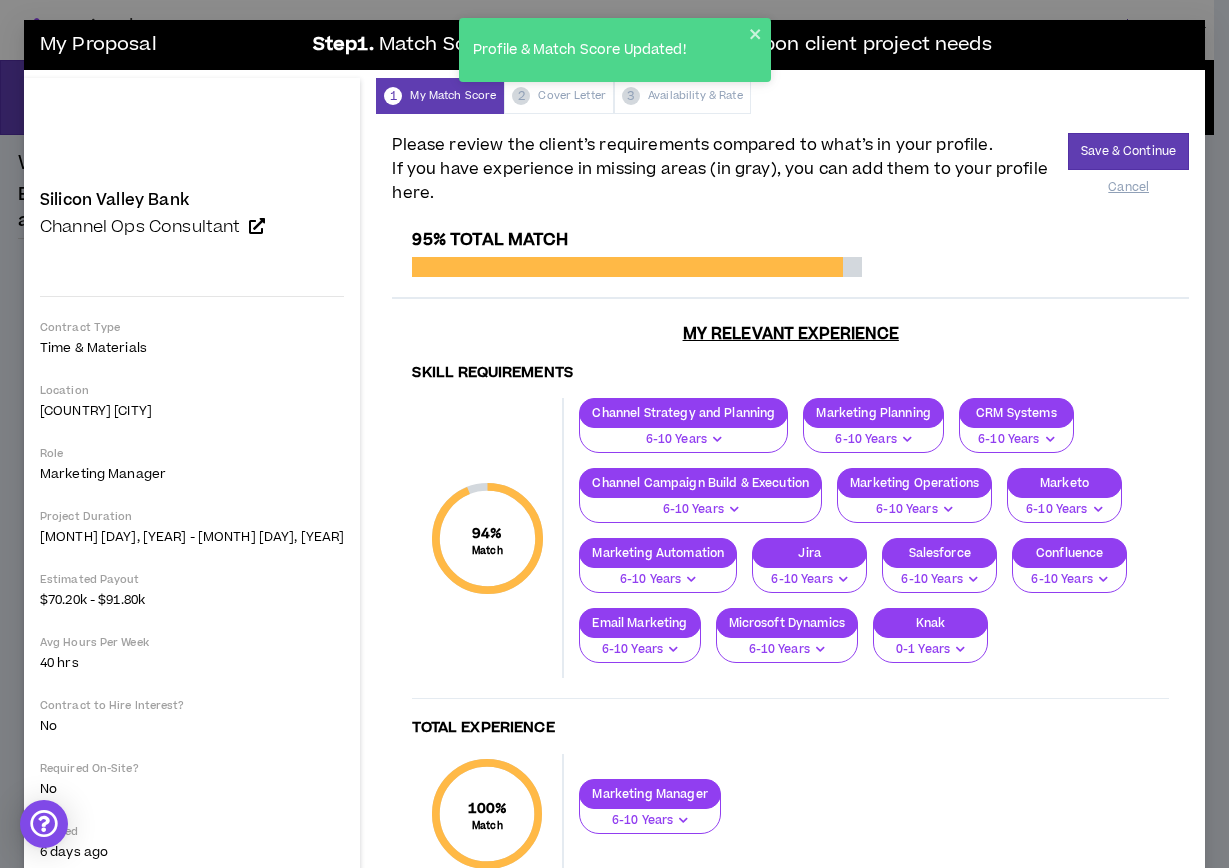scroll, scrollTop: 0, scrollLeft: 0, axis: both 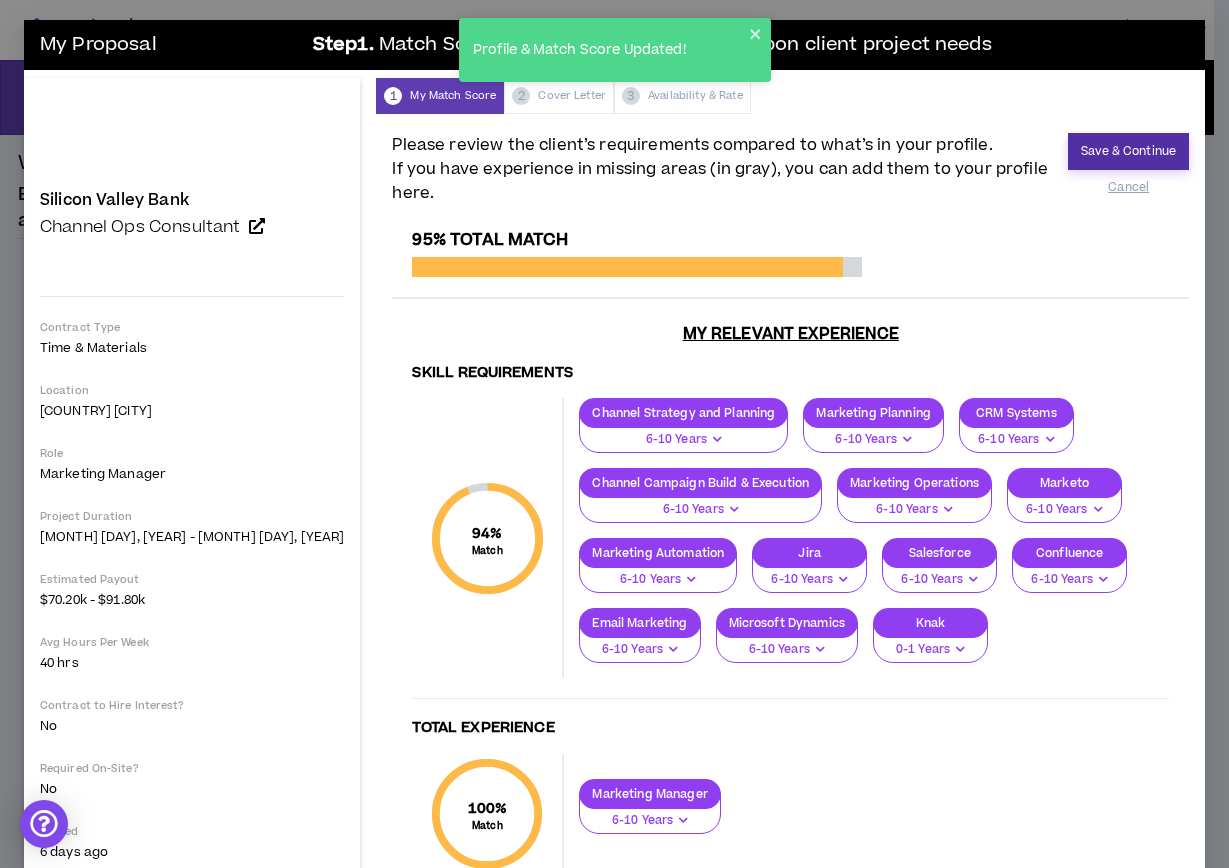 click on "Save & Continue" at bounding box center [1128, 151] 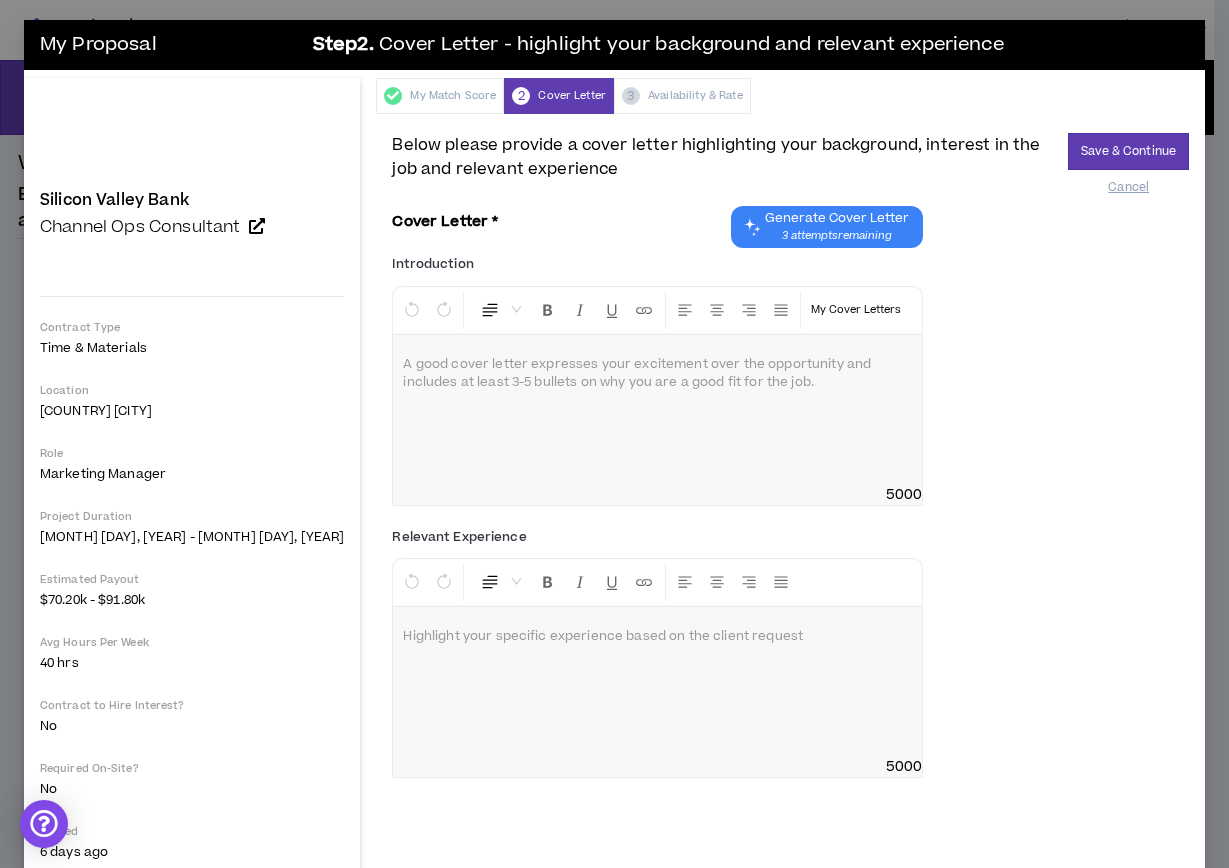 click on "3 attempts  remaining" at bounding box center [837, 236] 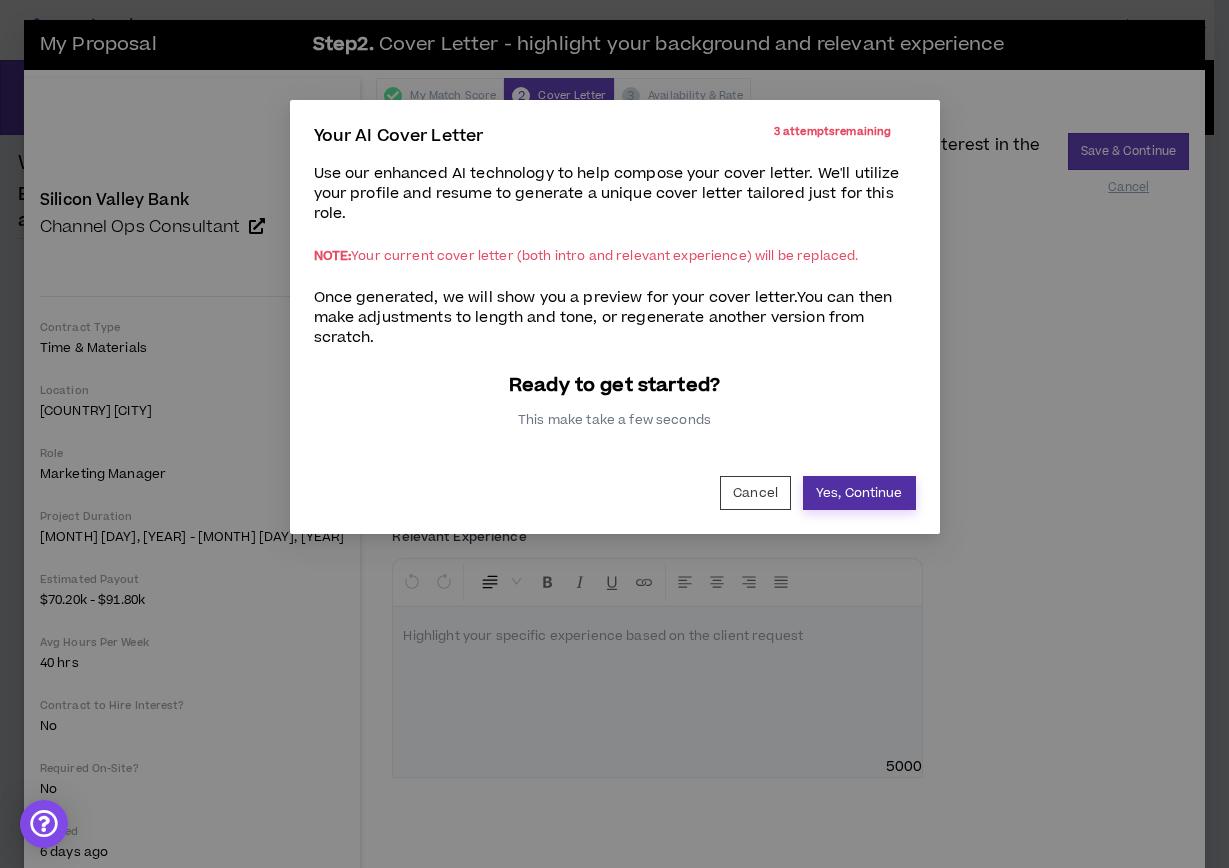 click on "Yes, Continue" at bounding box center (859, 493) 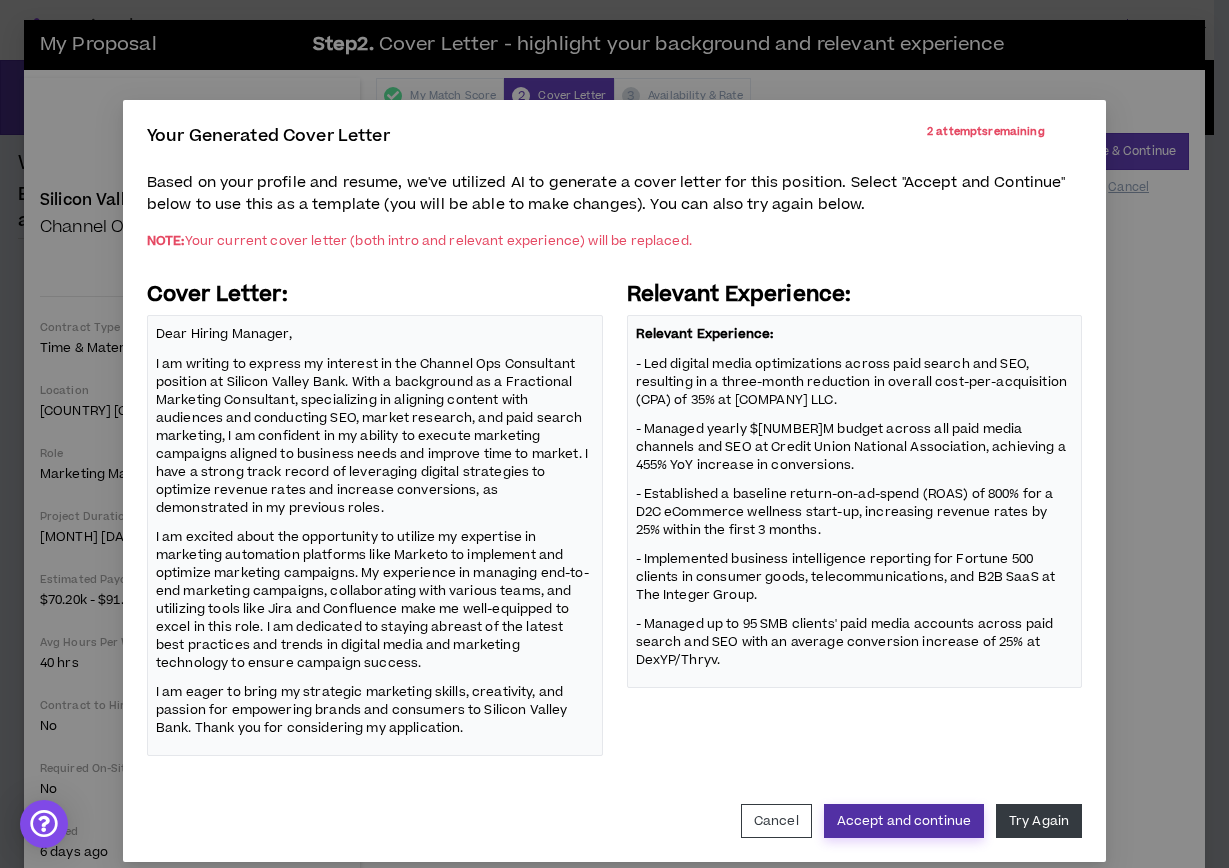 click on "Accept and continue" at bounding box center [904, 821] 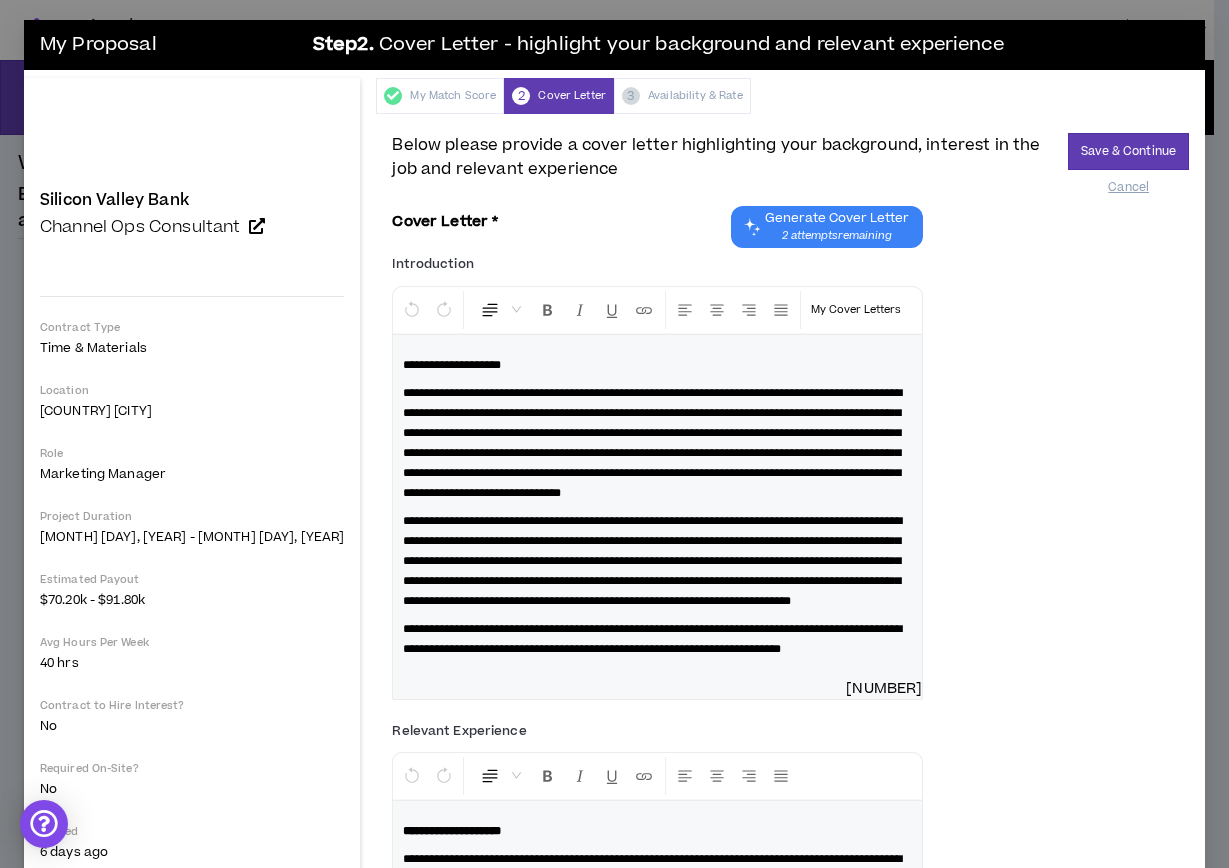 scroll, scrollTop: 0, scrollLeft: 0, axis: both 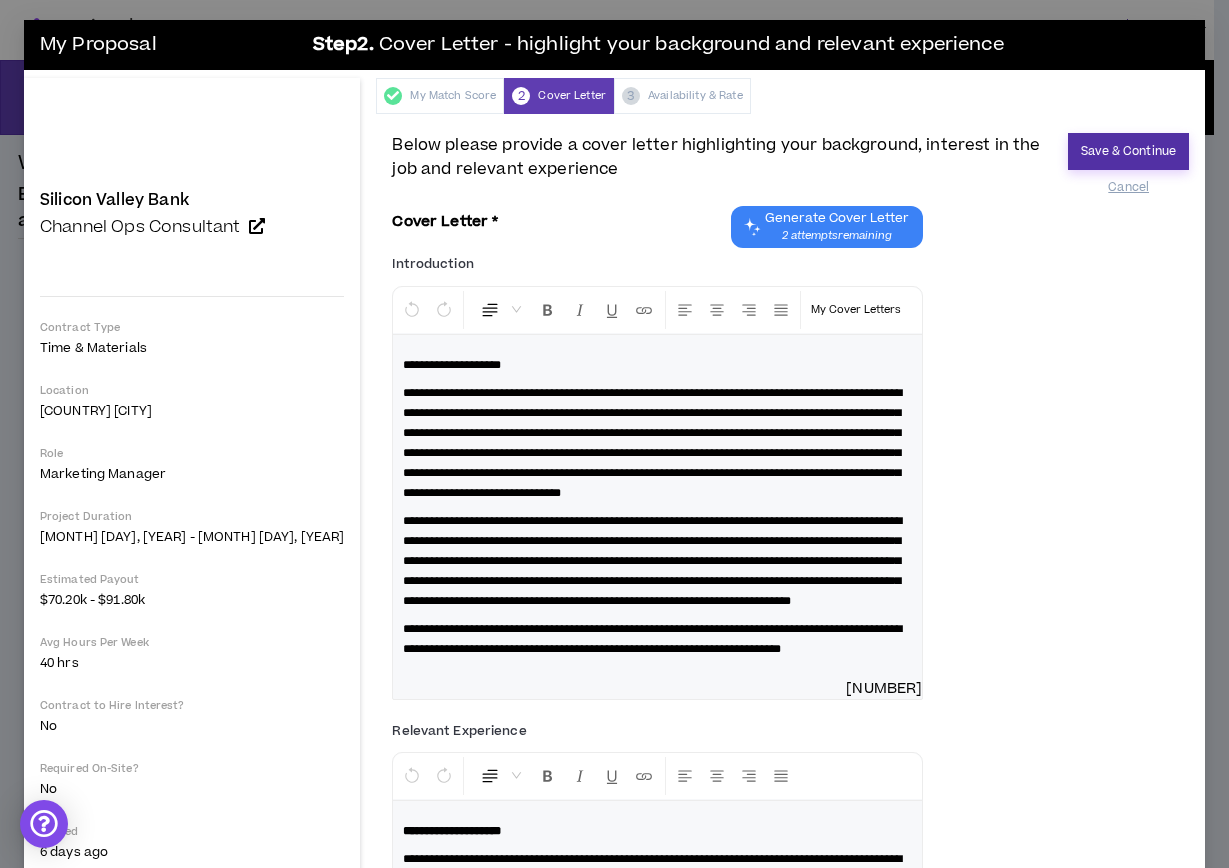 click on "Save & Continue" at bounding box center [1128, 151] 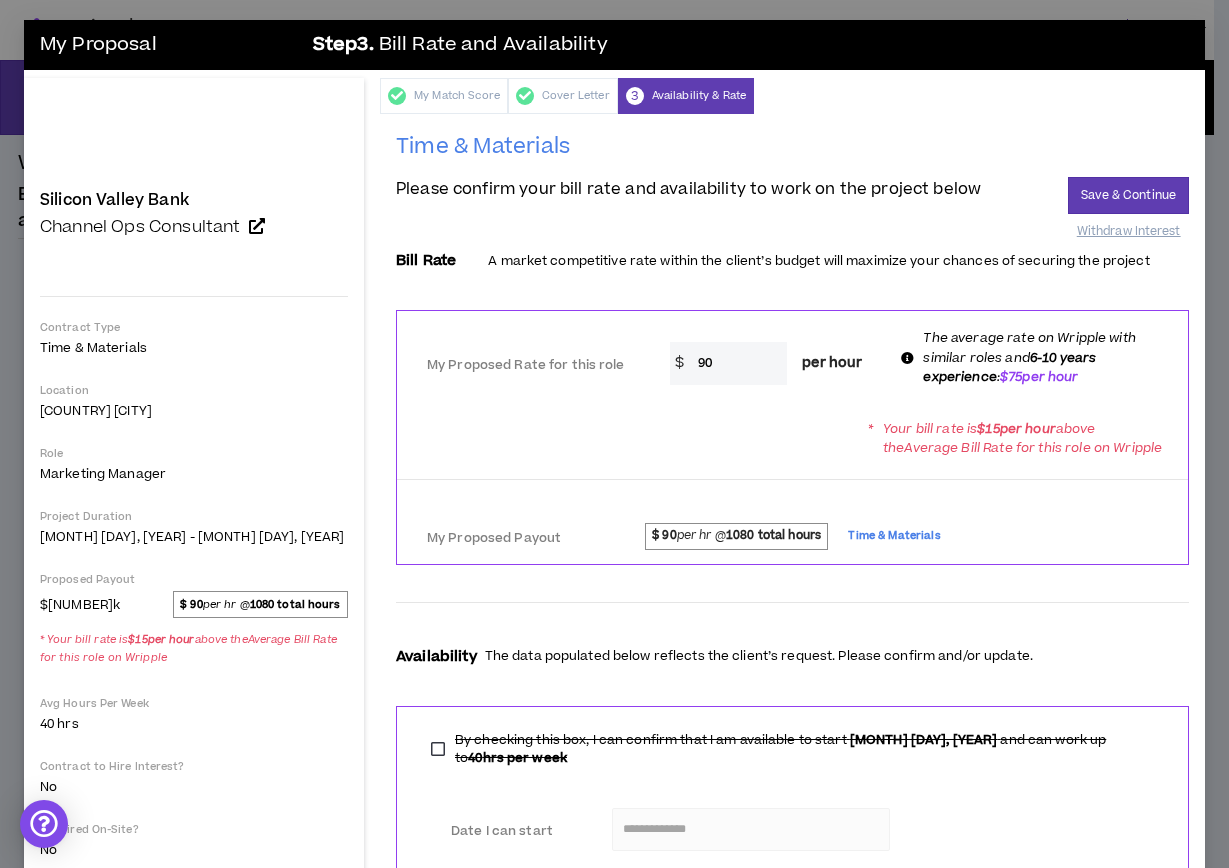 scroll, scrollTop: 0, scrollLeft: 0, axis: both 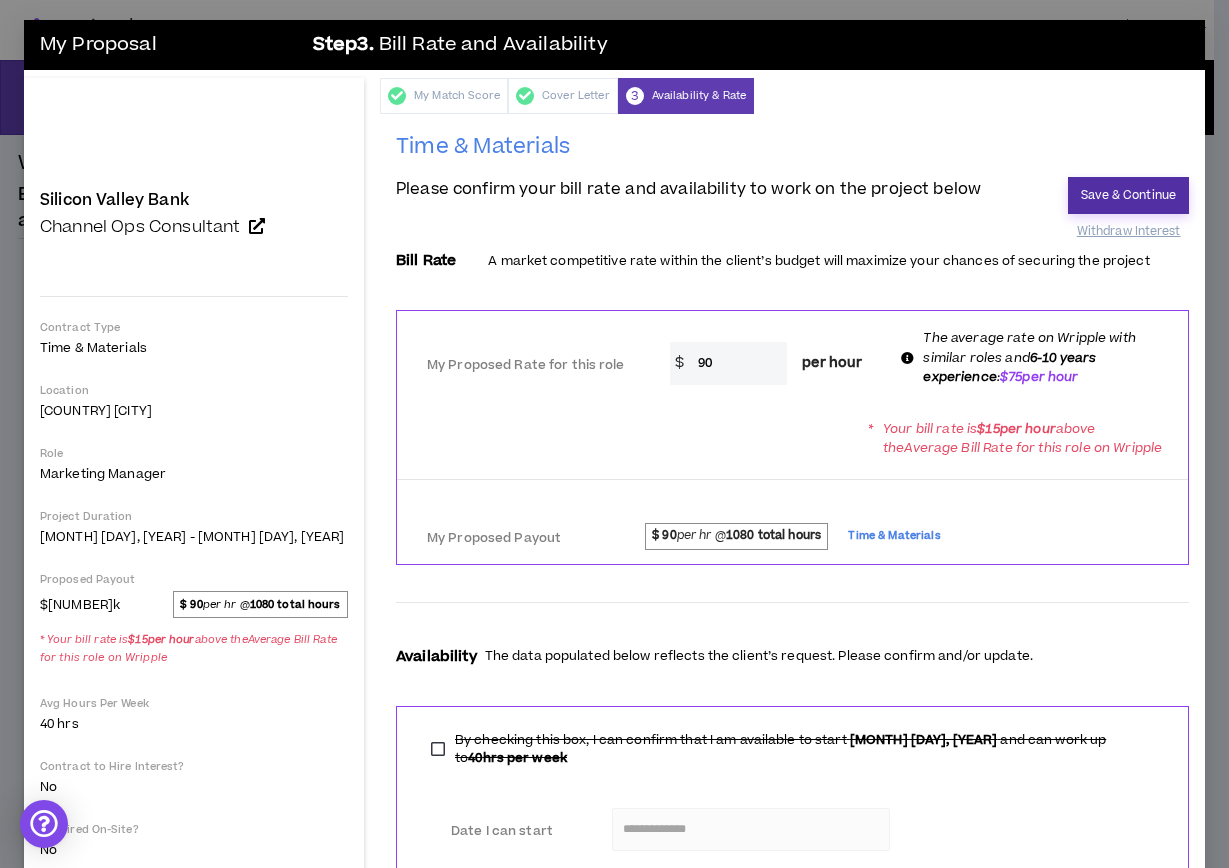 click on "Save & Continue" at bounding box center [1128, 195] 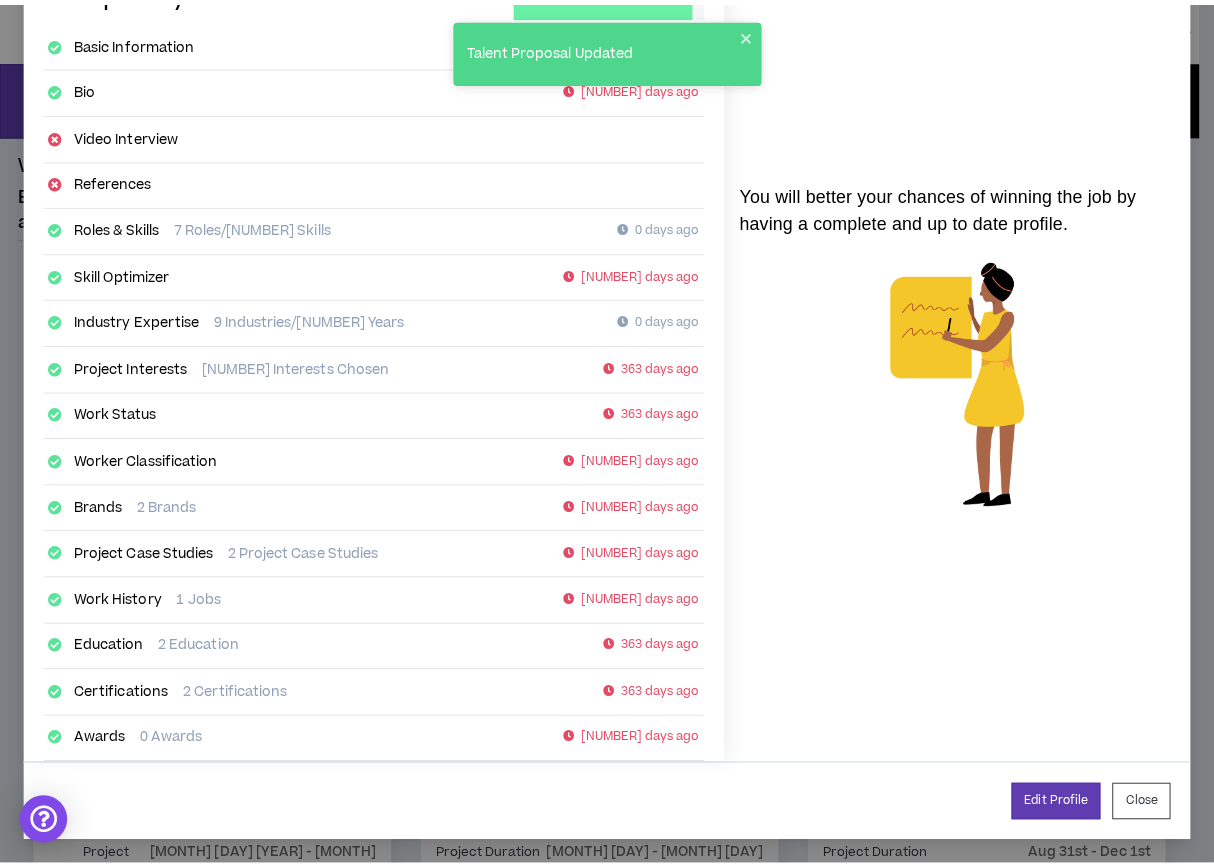scroll, scrollTop: 137, scrollLeft: 0, axis: vertical 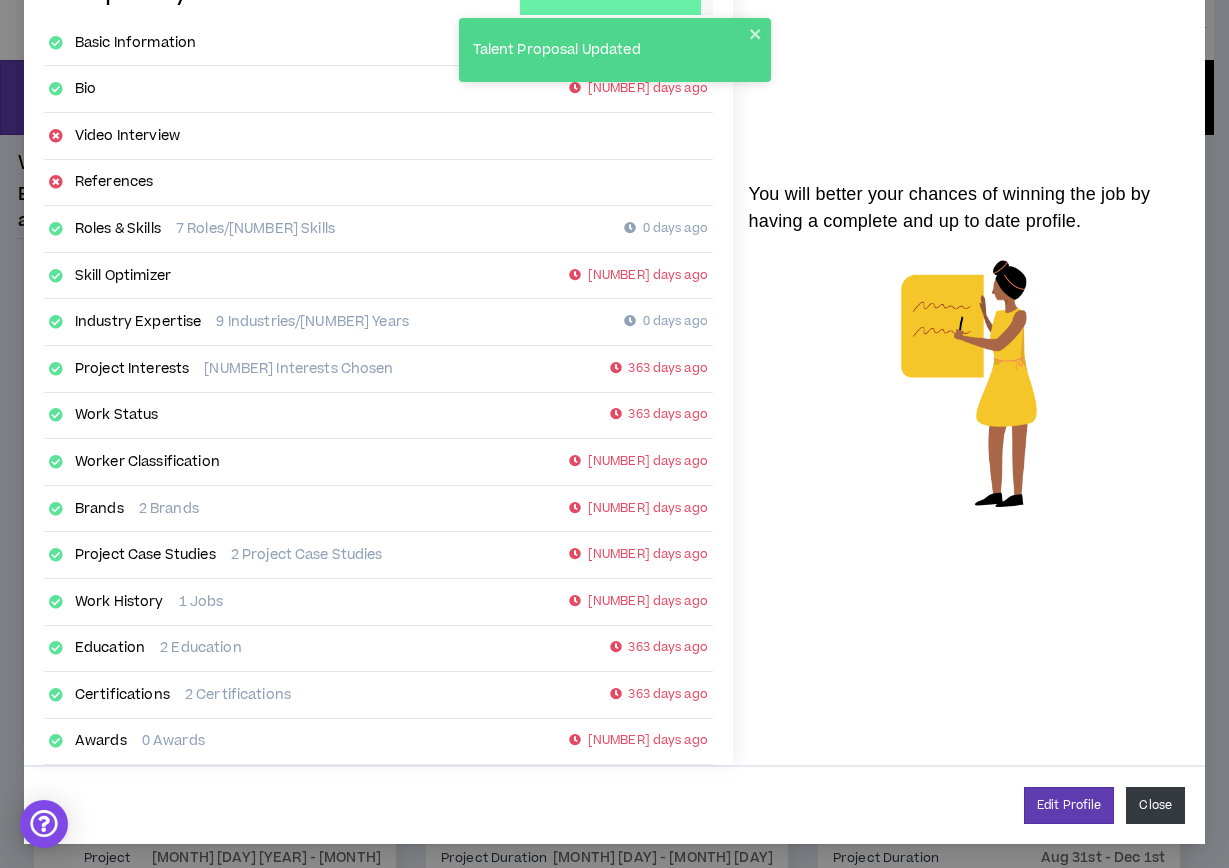 click on "Close" at bounding box center [1155, 805] 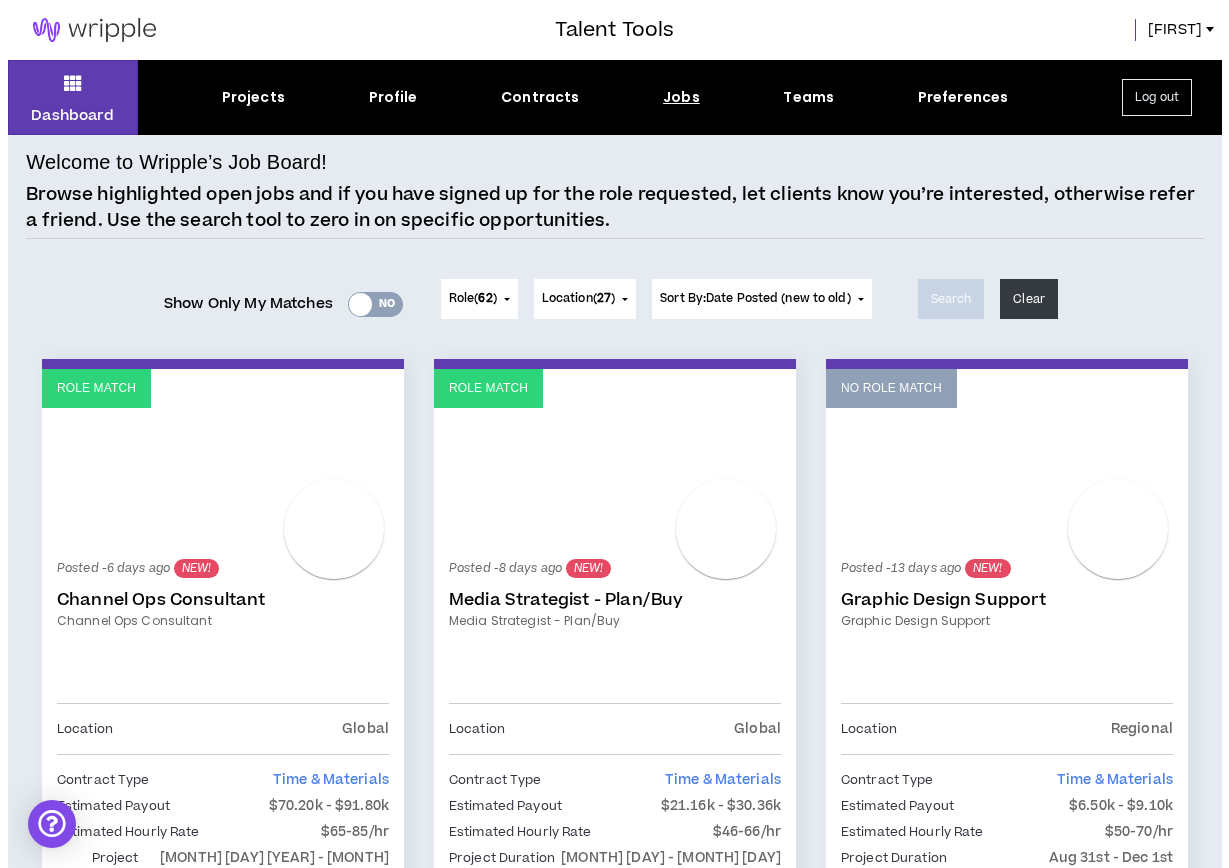 scroll, scrollTop: 0, scrollLeft: 0, axis: both 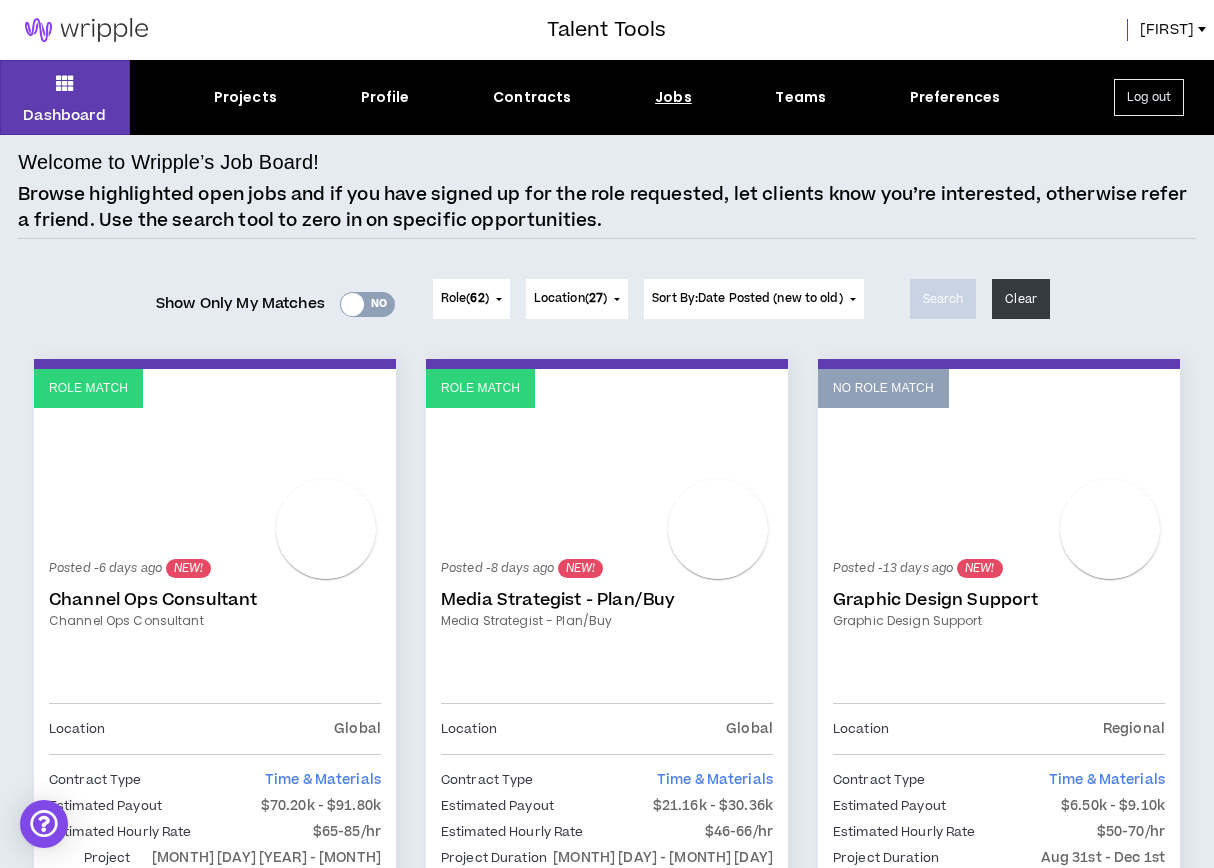 click on "[FIRST]" at bounding box center (1167, 30) 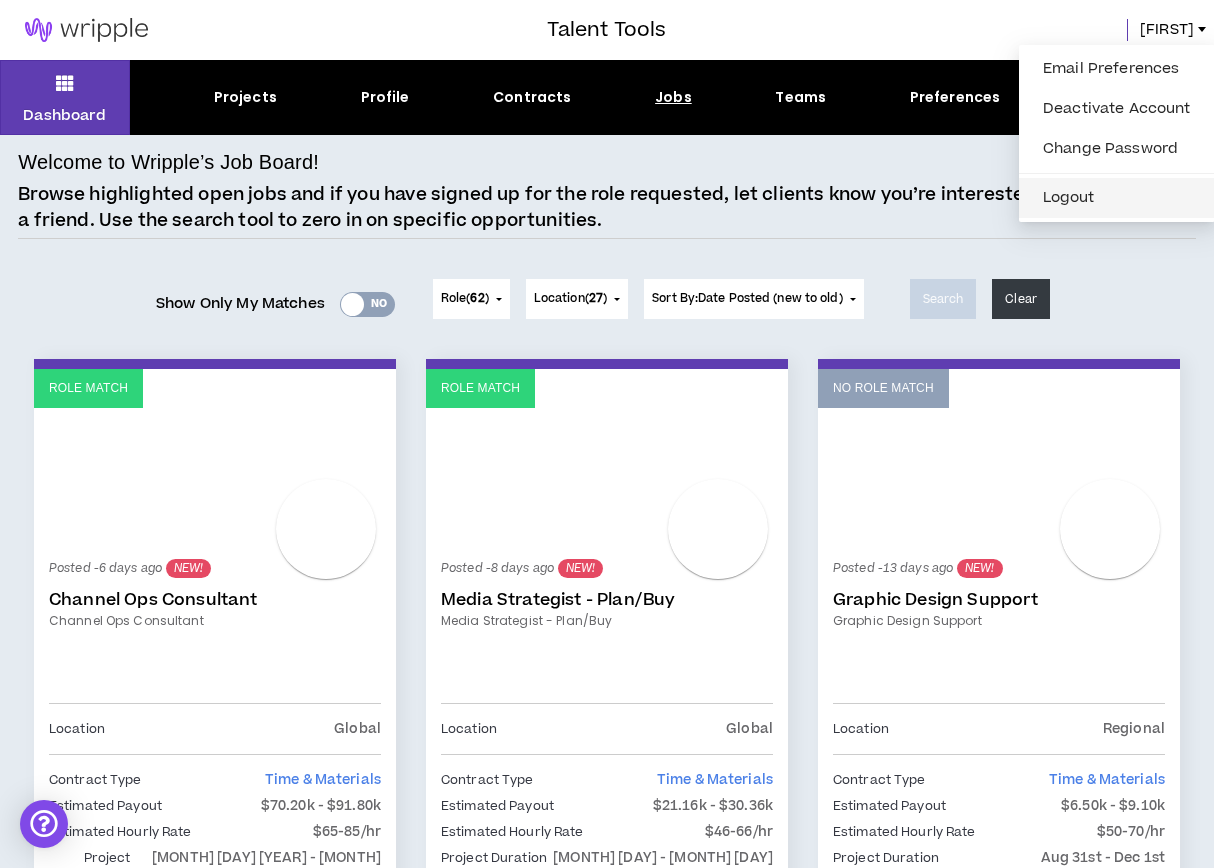 click on "Logout" at bounding box center (1117, 198) 